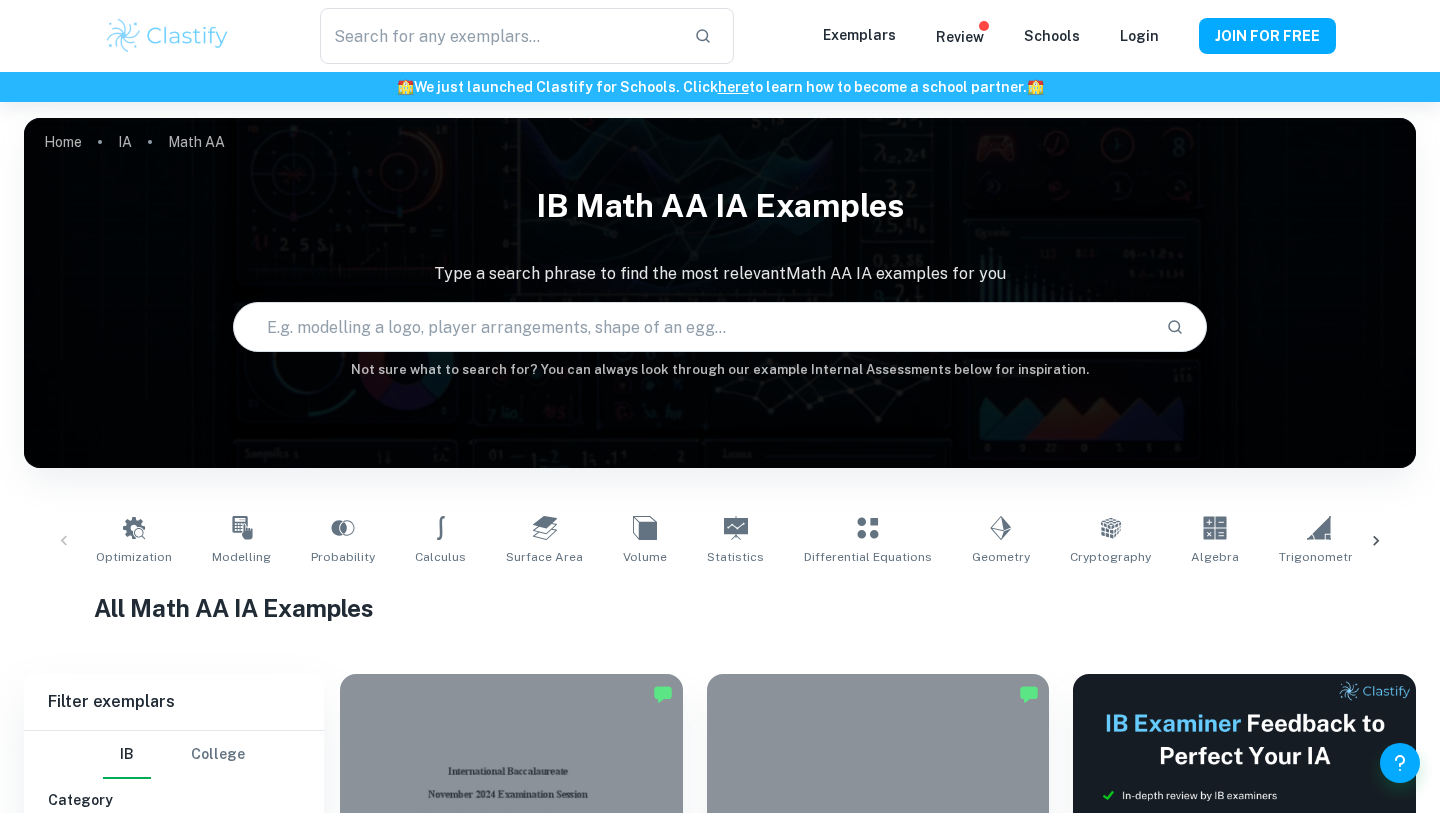 scroll, scrollTop: 271, scrollLeft: 0, axis: vertical 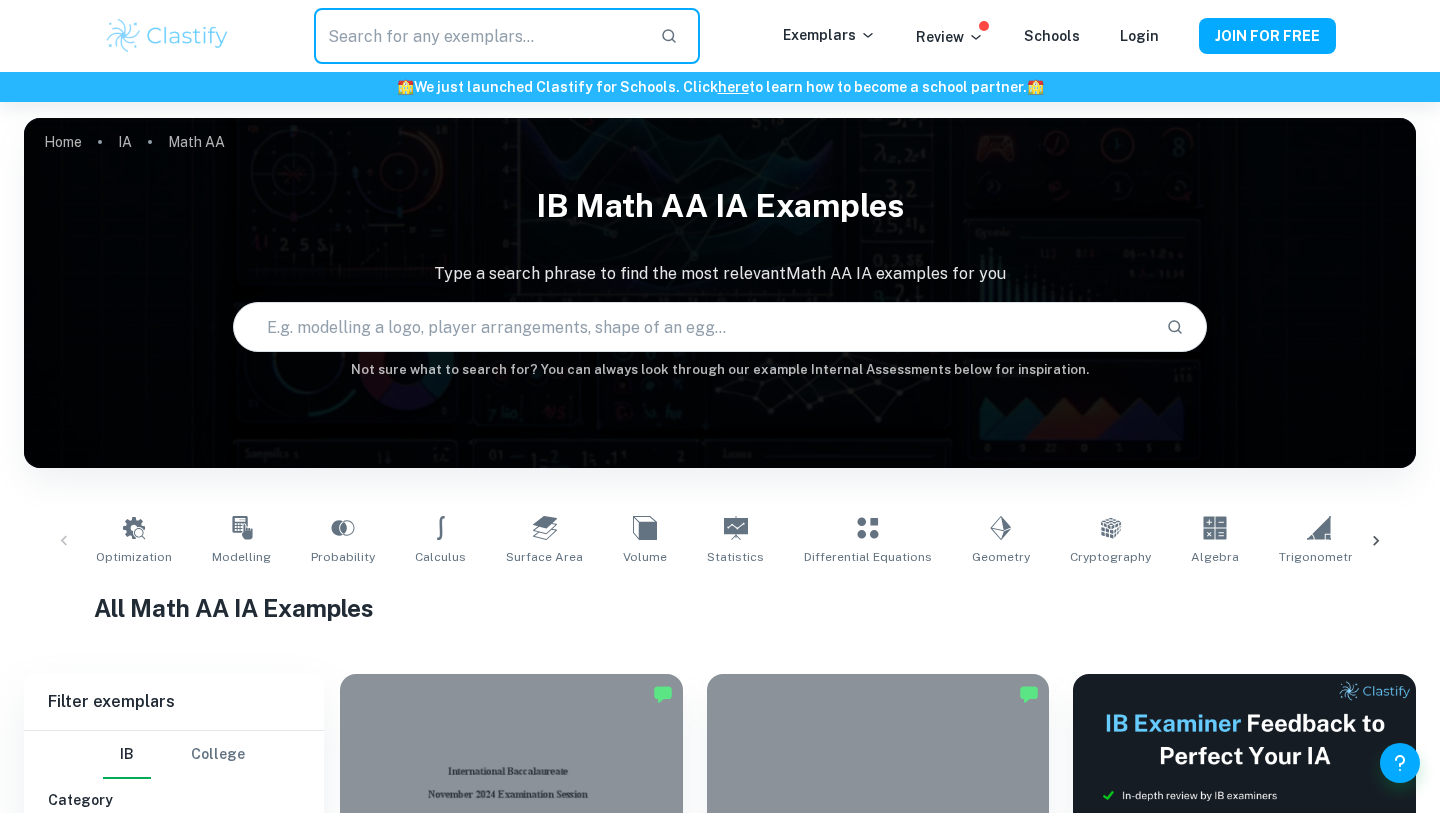 click at bounding box center [479, 36] 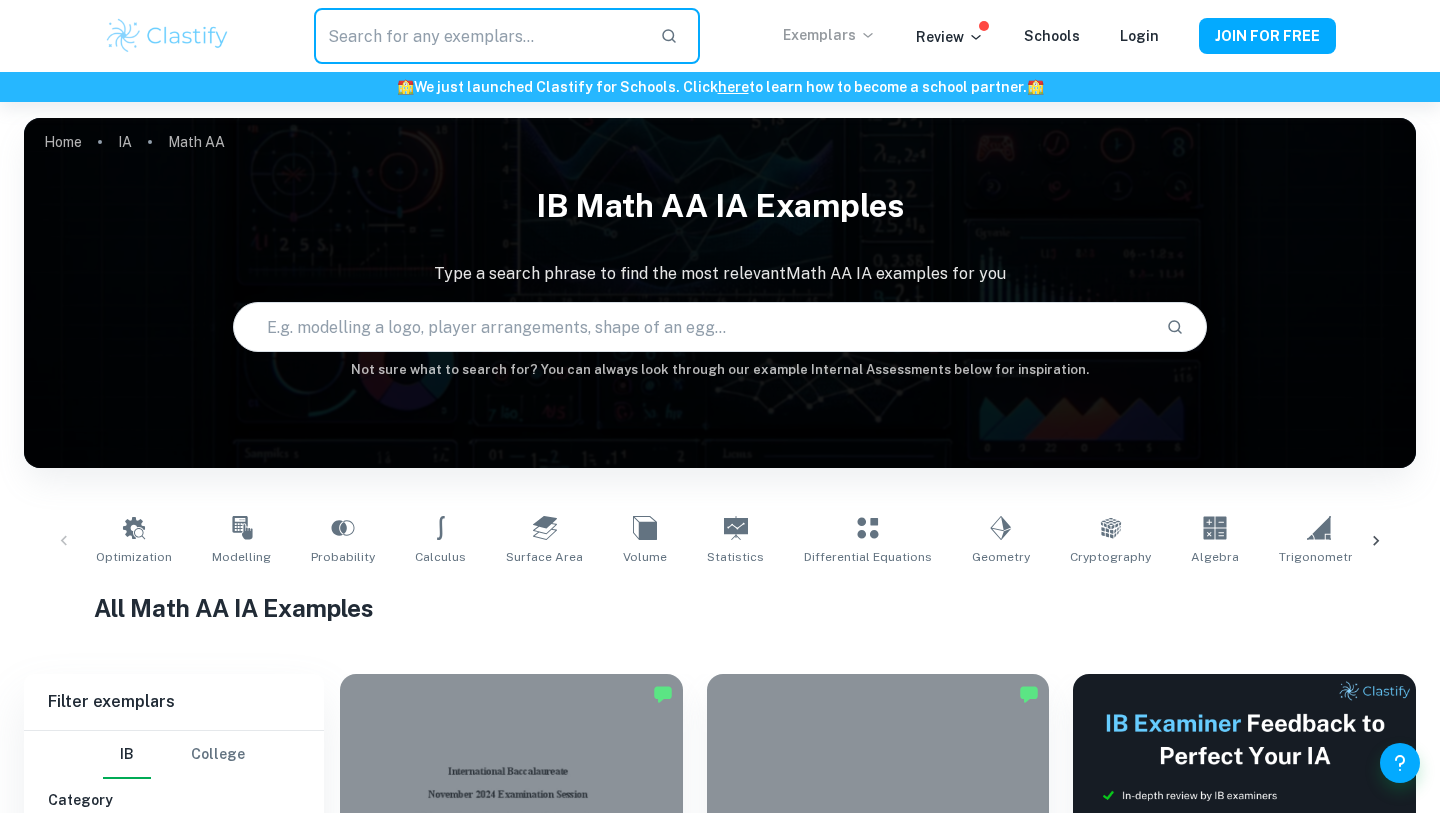 click 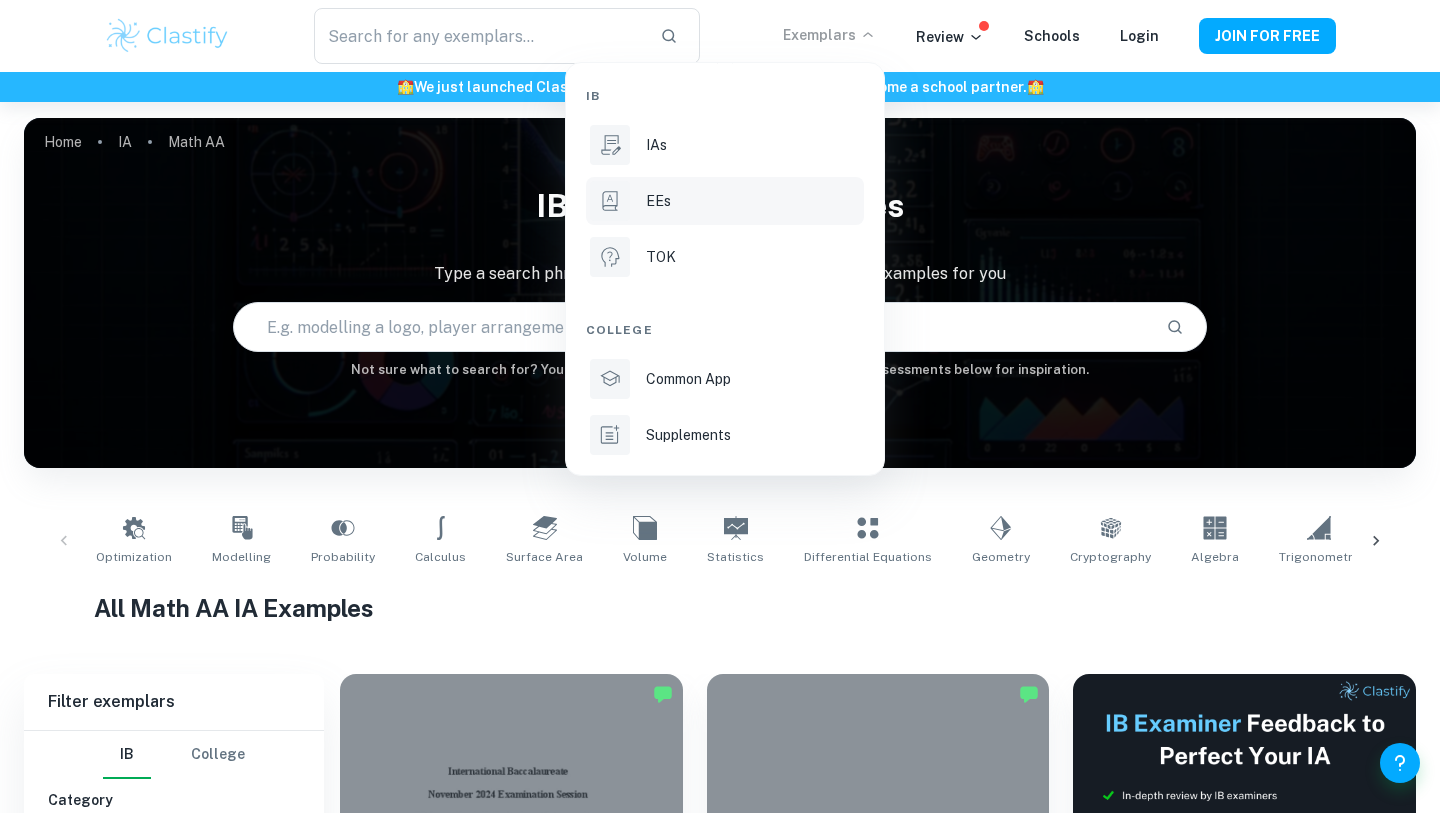 click on "EEs" at bounding box center [725, 201] 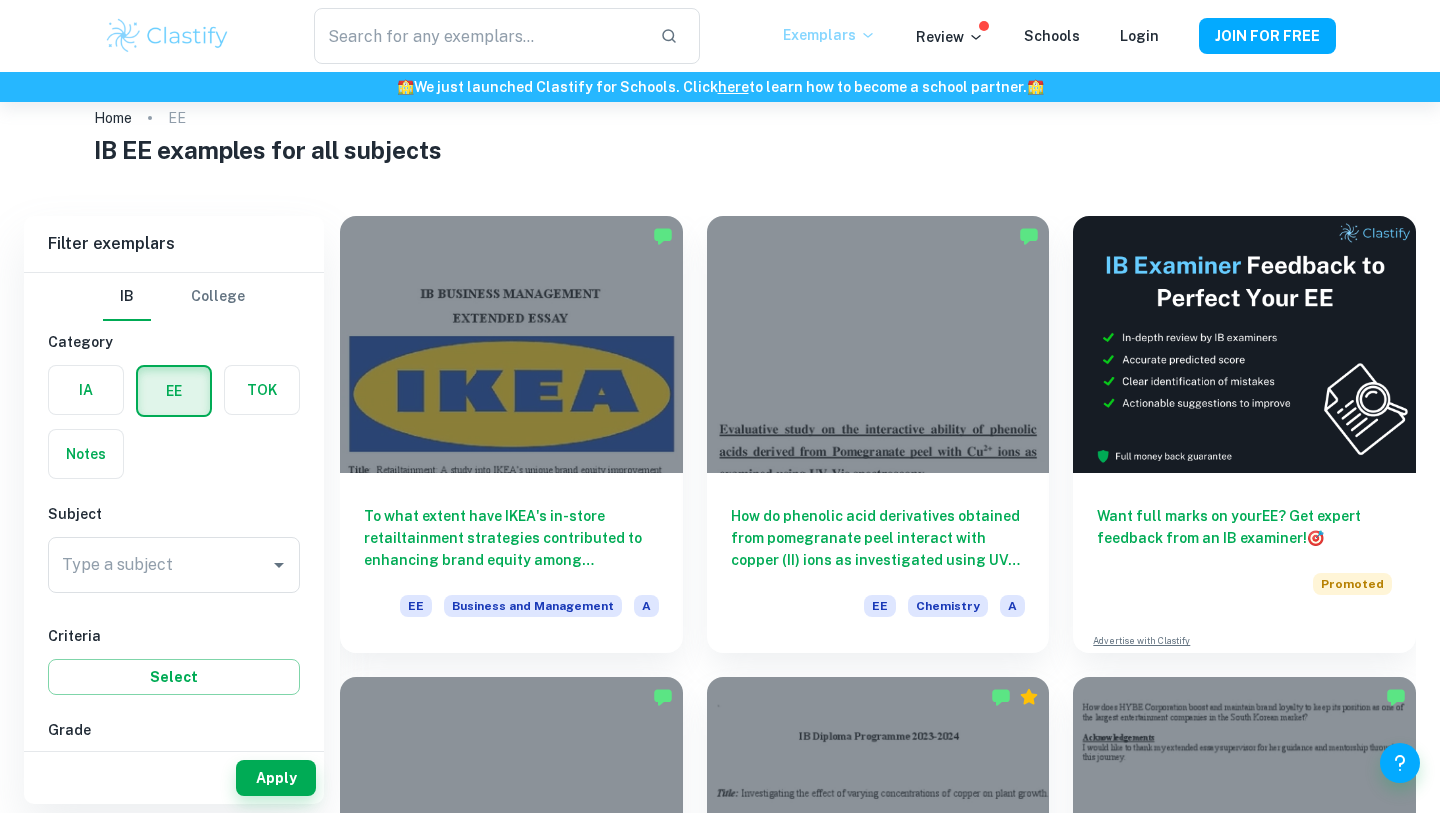 scroll, scrollTop: 39, scrollLeft: 0, axis: vertical 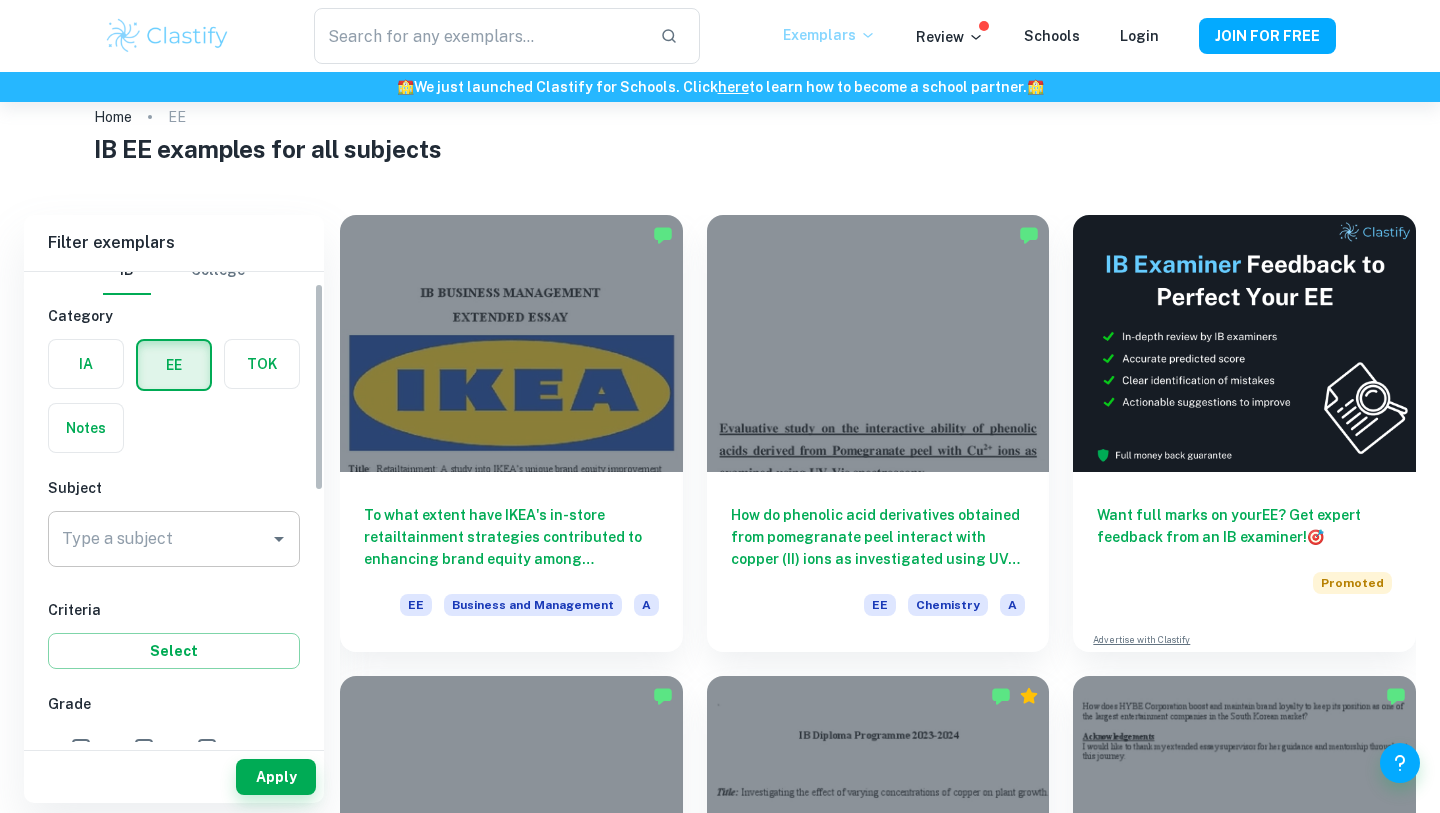 click on "Type a subject" at bounding box center (159, 539) 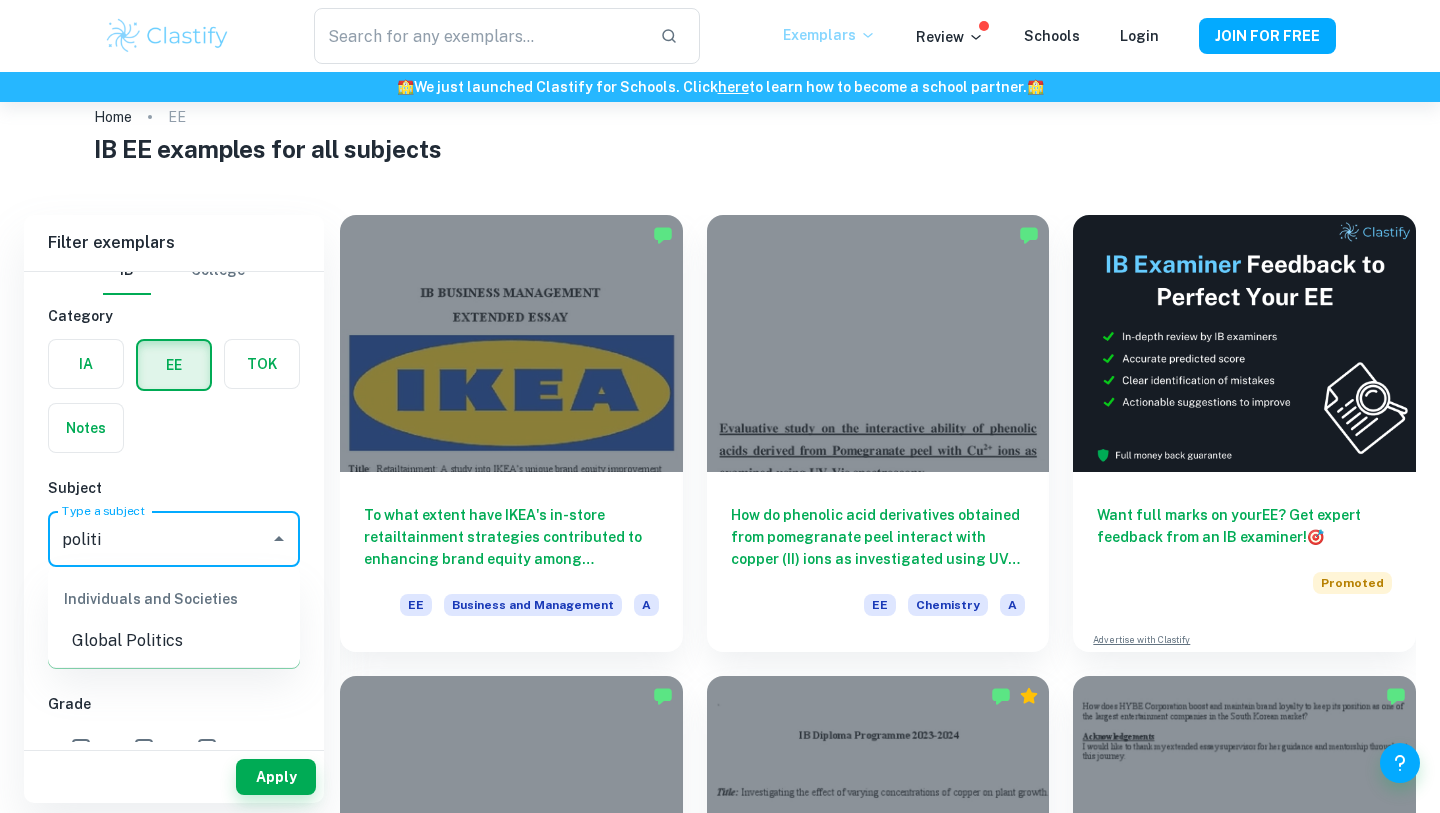 click on "Global Politics" at bounding box center (174, 641) 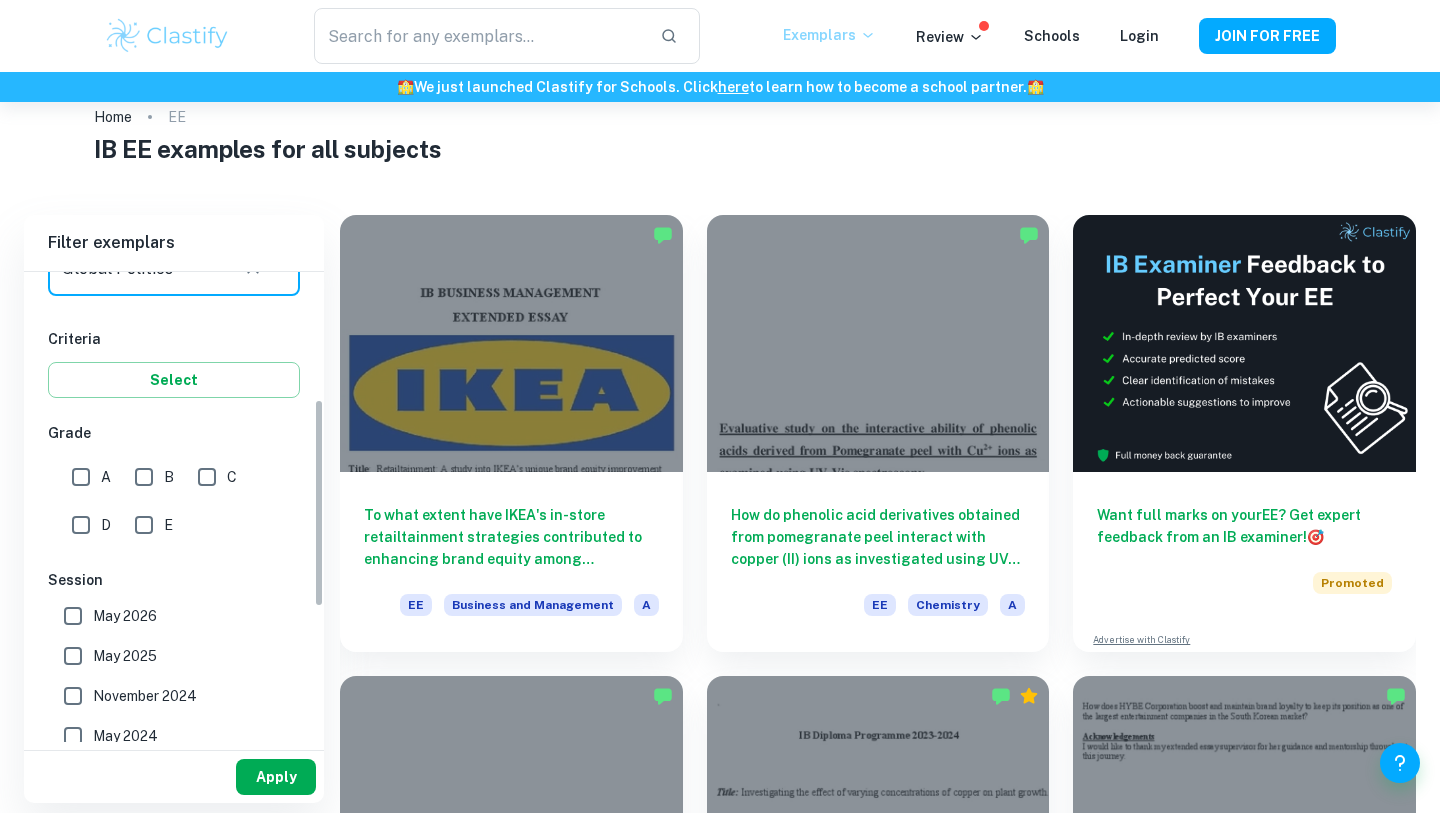 scroll, scrollTop: 301, scrollLeft: 0, axis: vertical 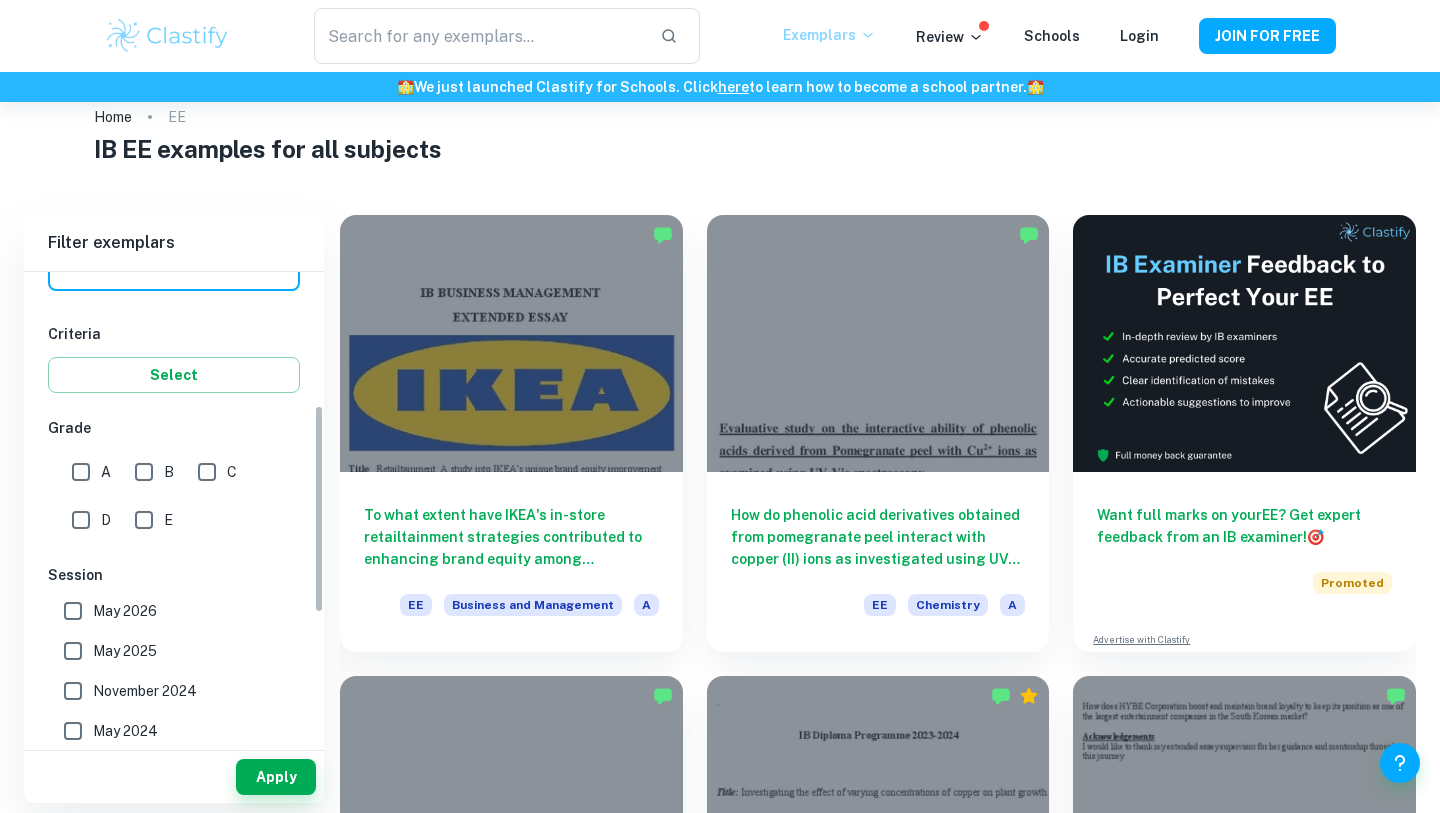 type on "Global Politics" 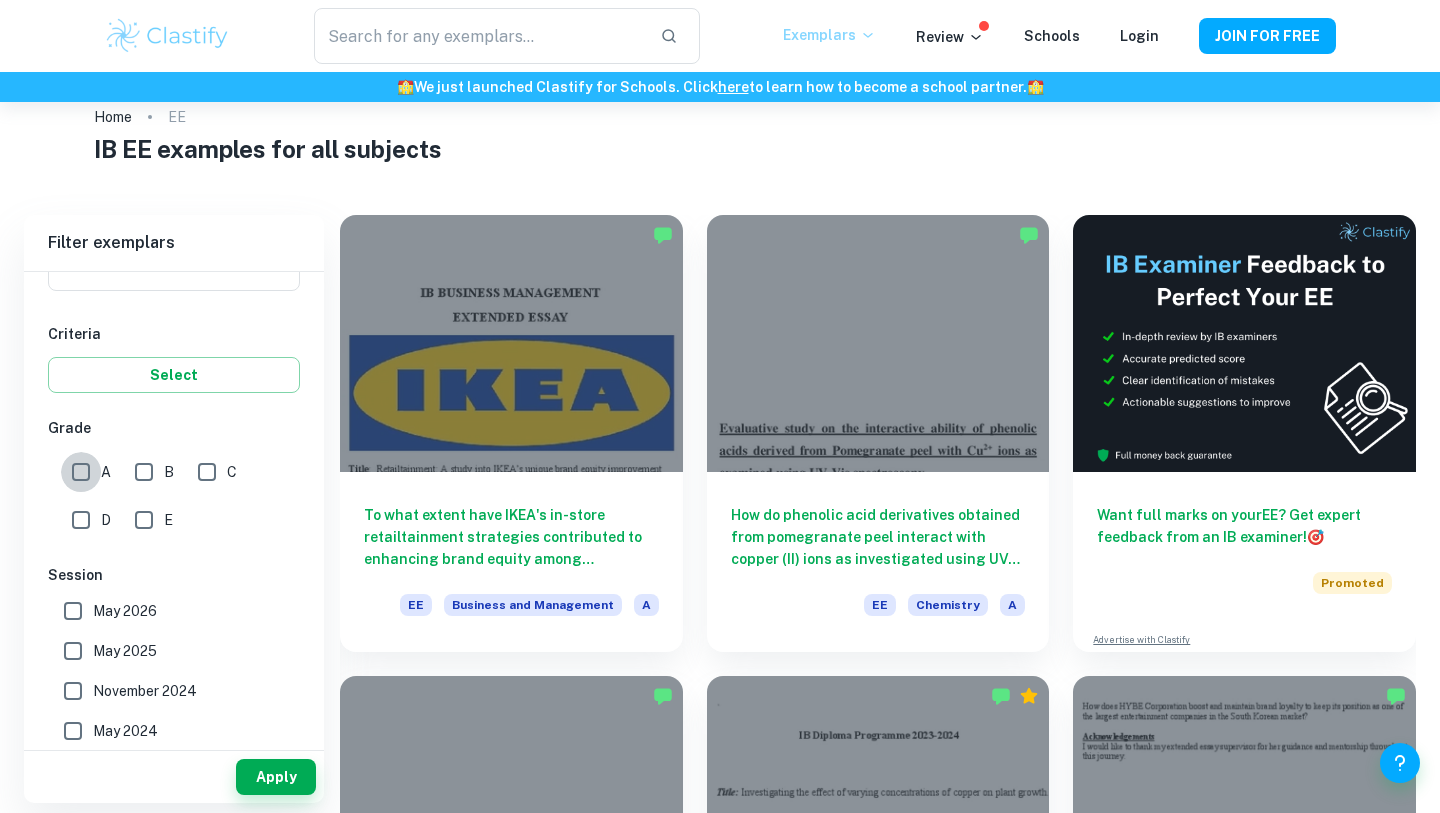 click on "A" at bounding box center [81, 472] 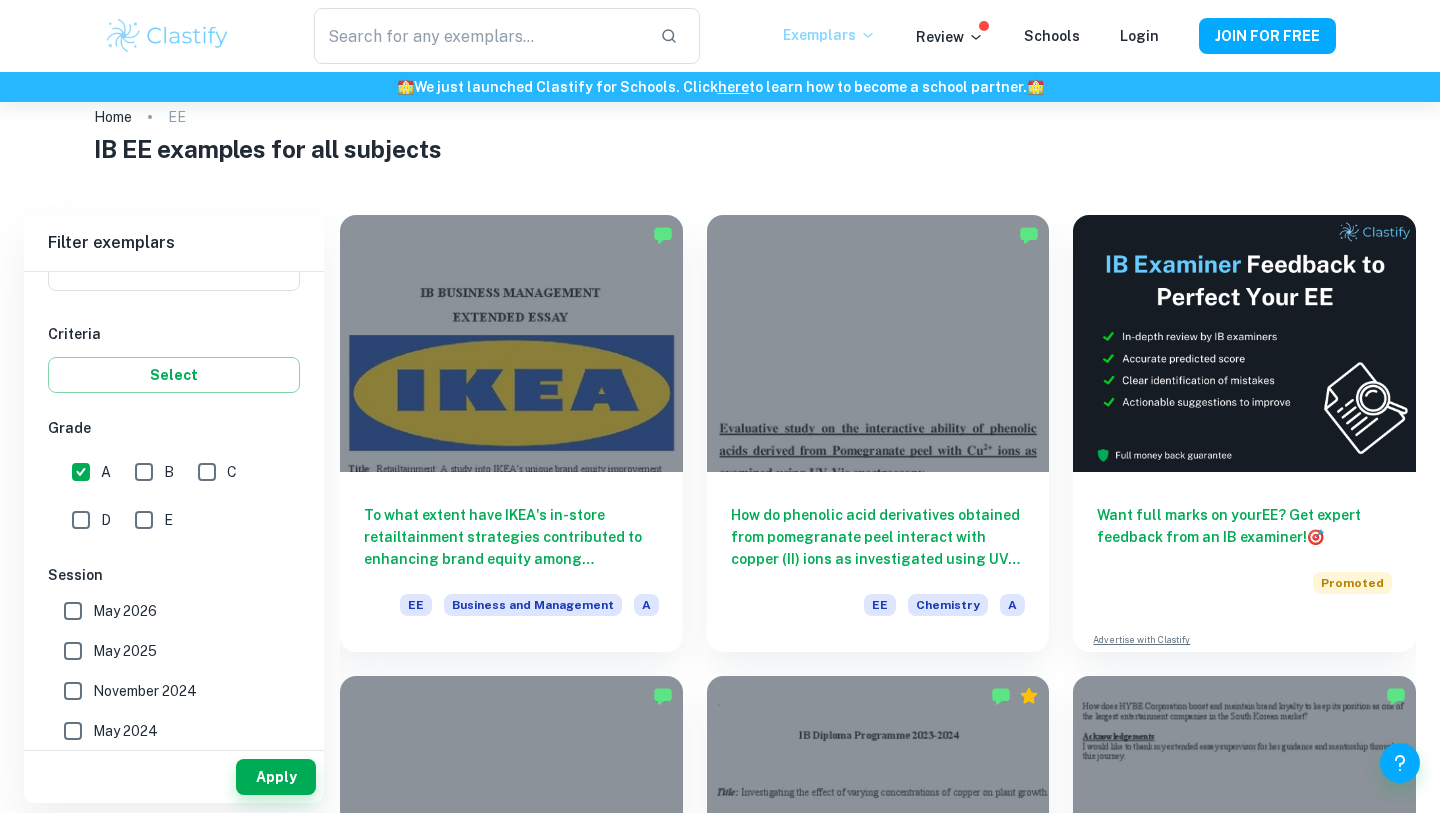 click on "May 2026" at bounding box center (125, 611) 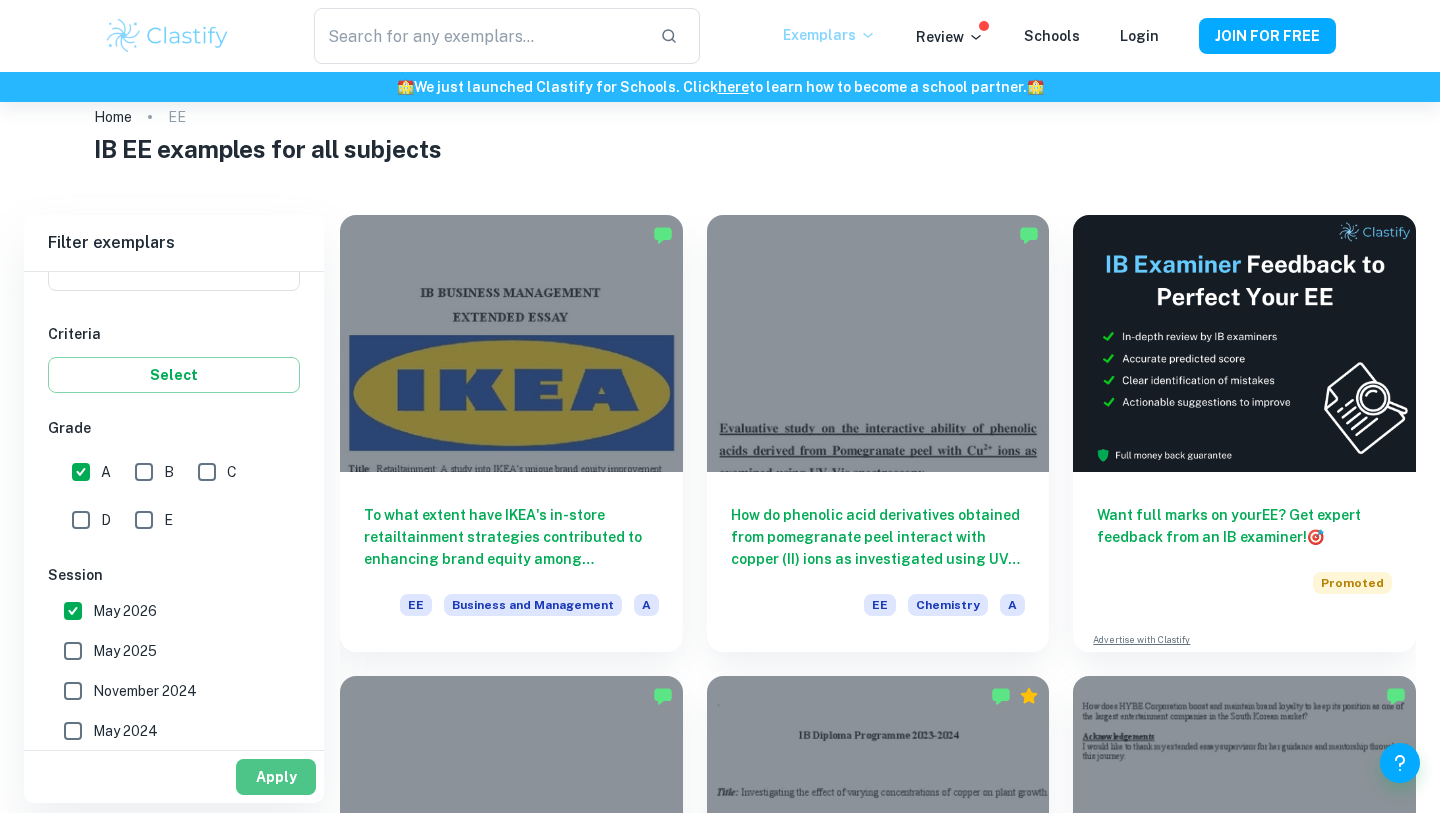 click on "Apply" at bounding box center (276, 777) 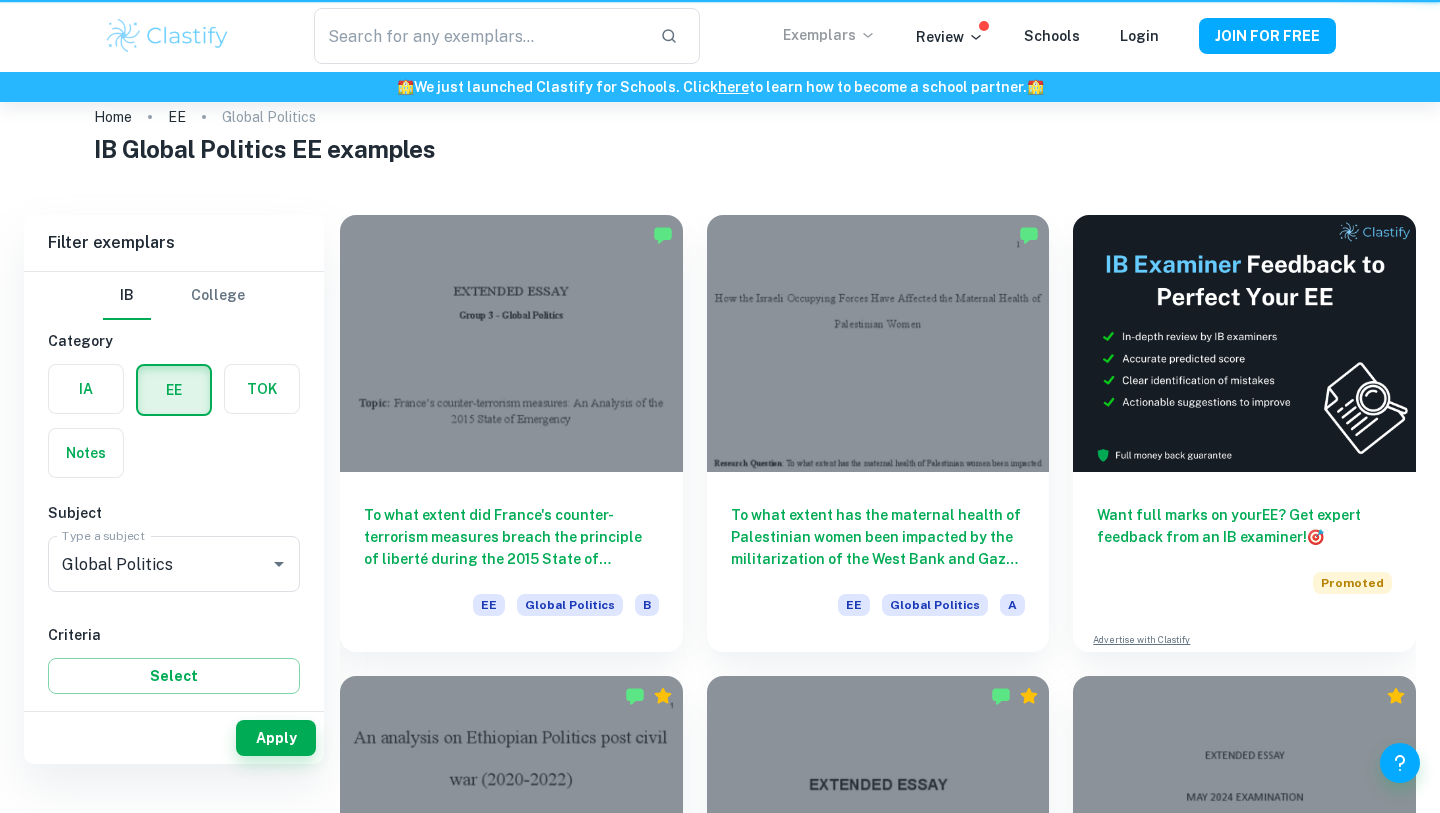 scroll, scrollTop: 0, scrollLeft: 0, axis: both 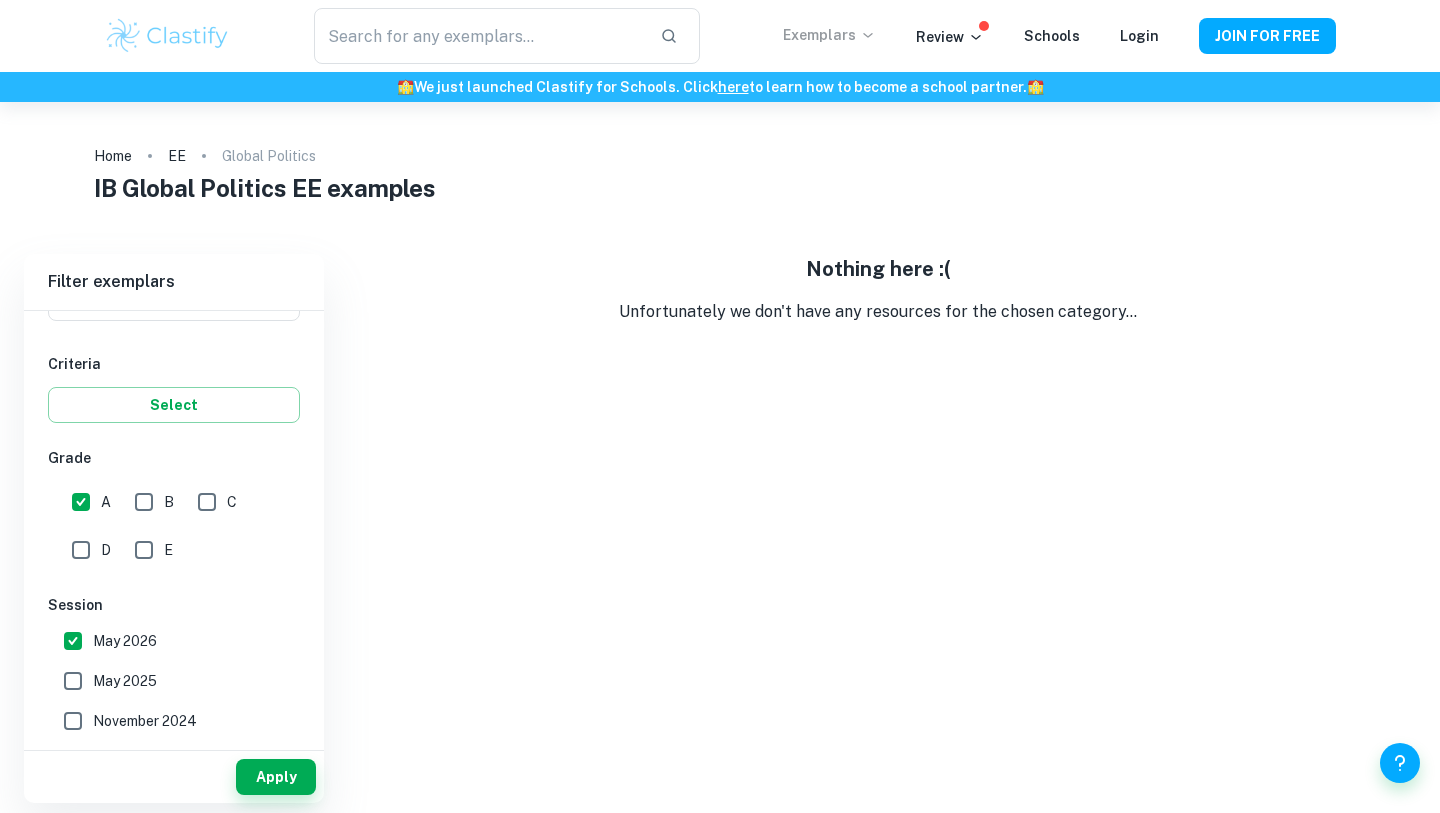 click on "May 2025" at bounding box center [168, 681] 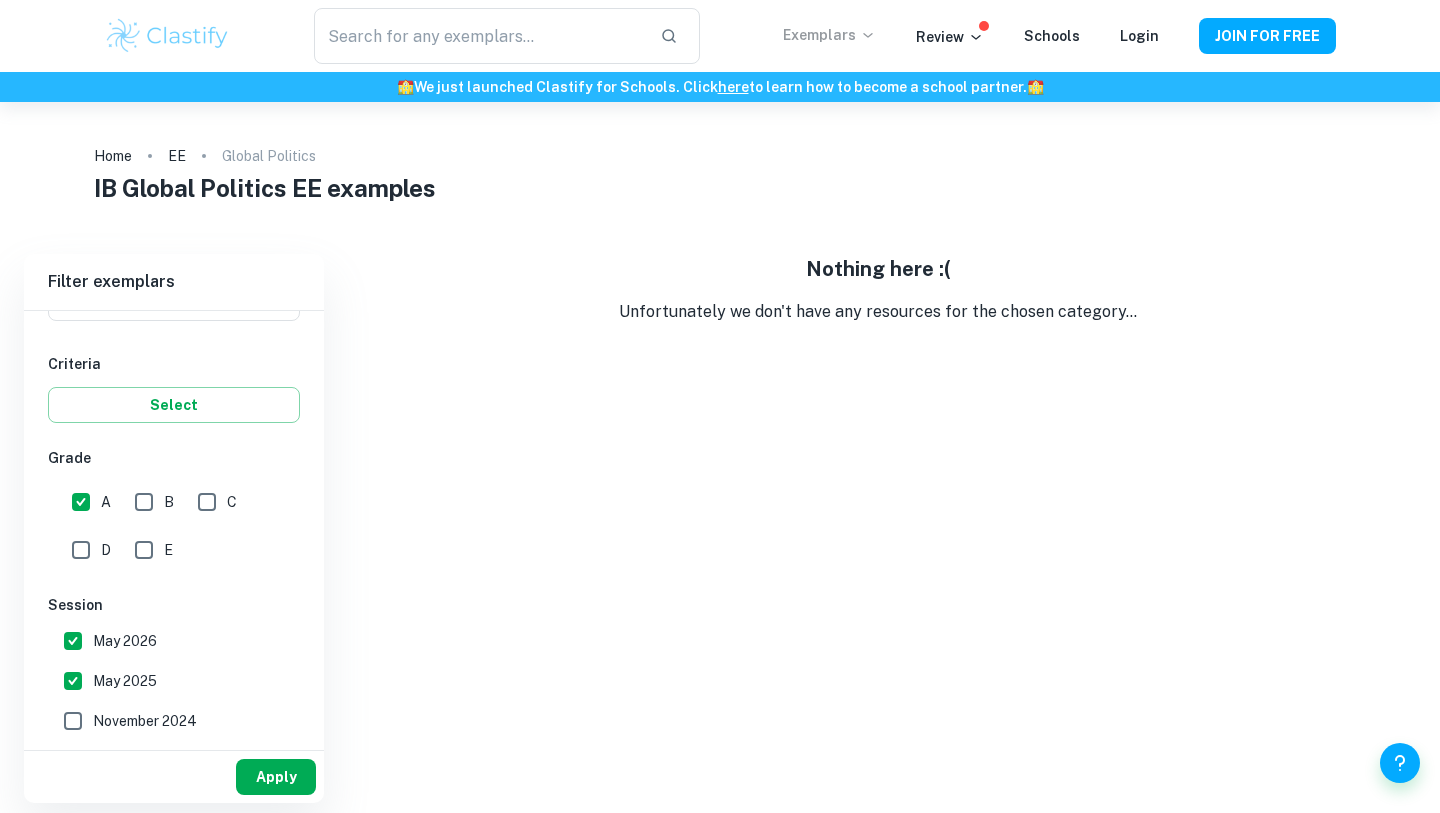 click on "Apply" at bounding box center [276, 777] 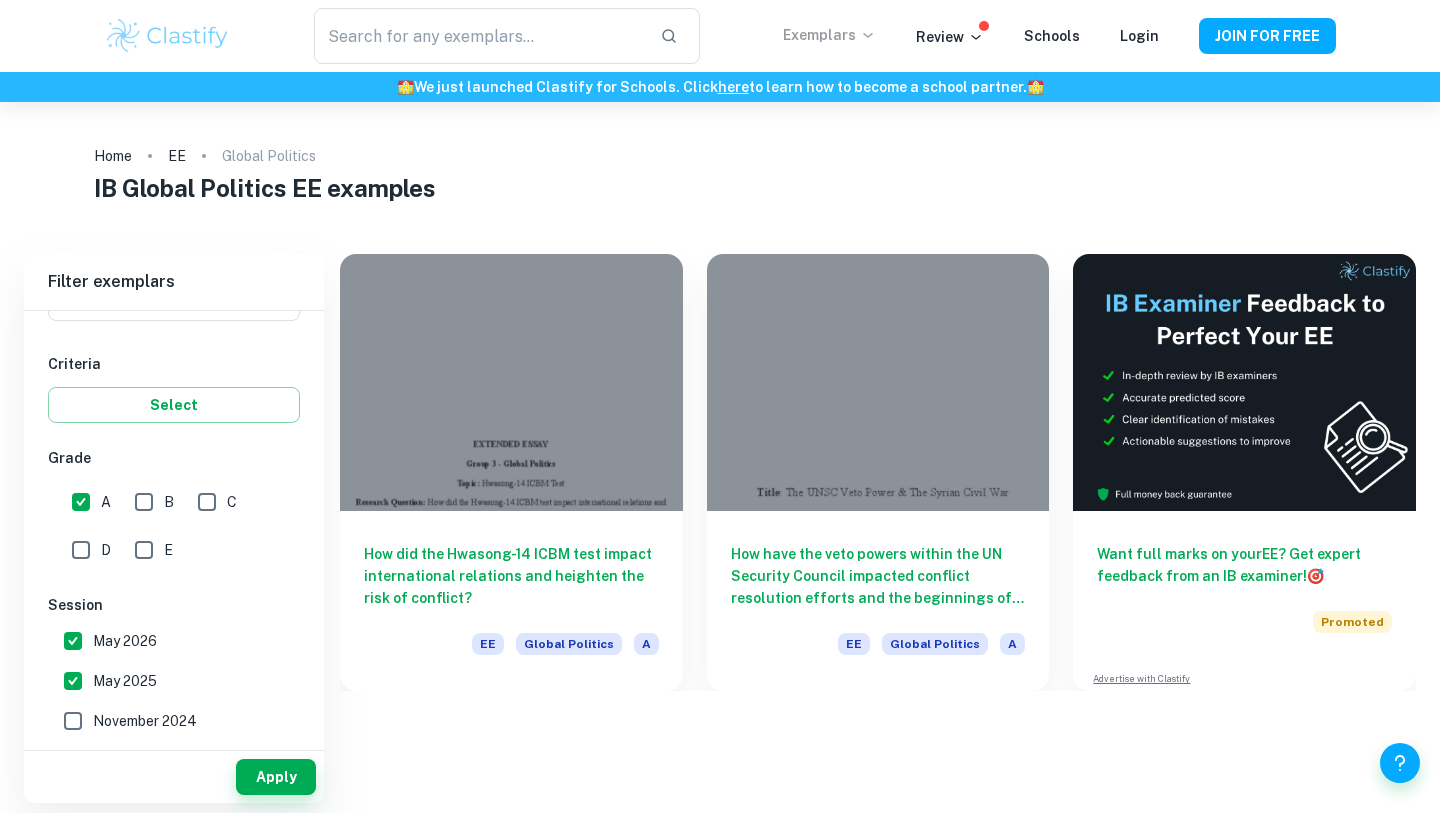 click on "May 2026" at bounding box center (125, 641) 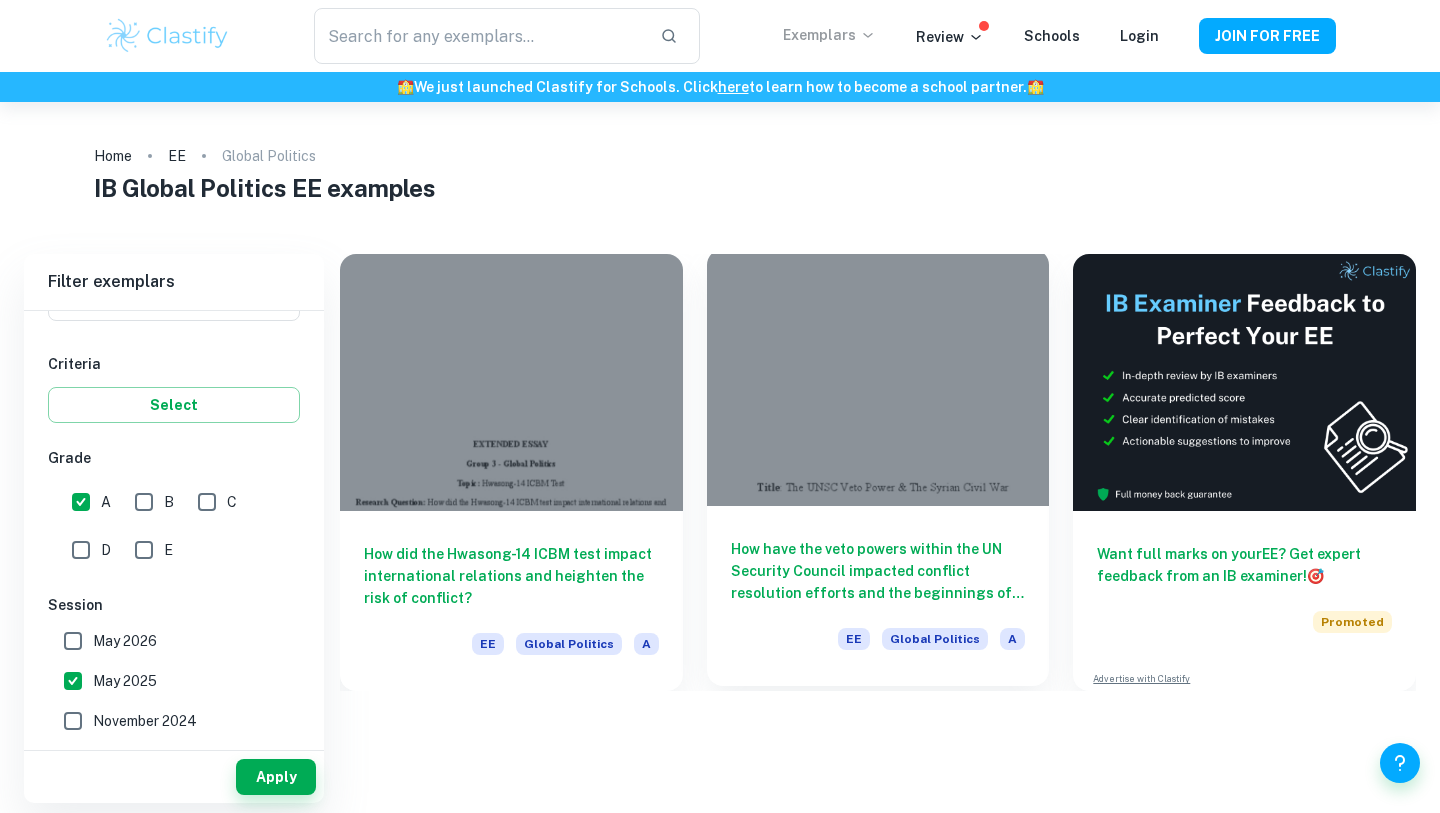 click on "How have the veto powers within the UN Security Council impacted conflict resolution efforts and the beginnings of a peace process in Syria since 2011? EE Global Politics A" at bounding box center (878, 596) 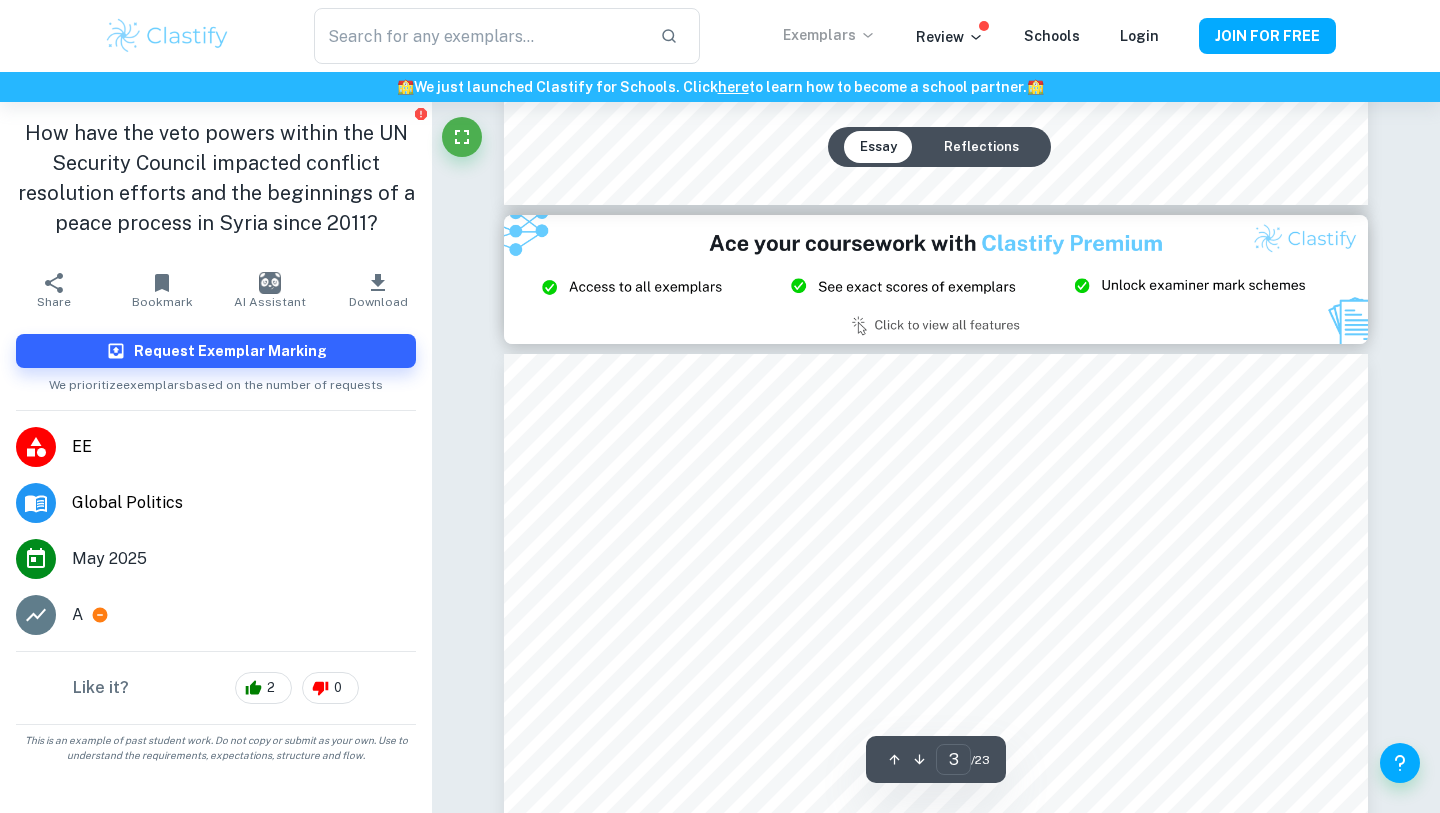 scroll, scrollTop: 2508, scrollLeft: 0, axis: vertical 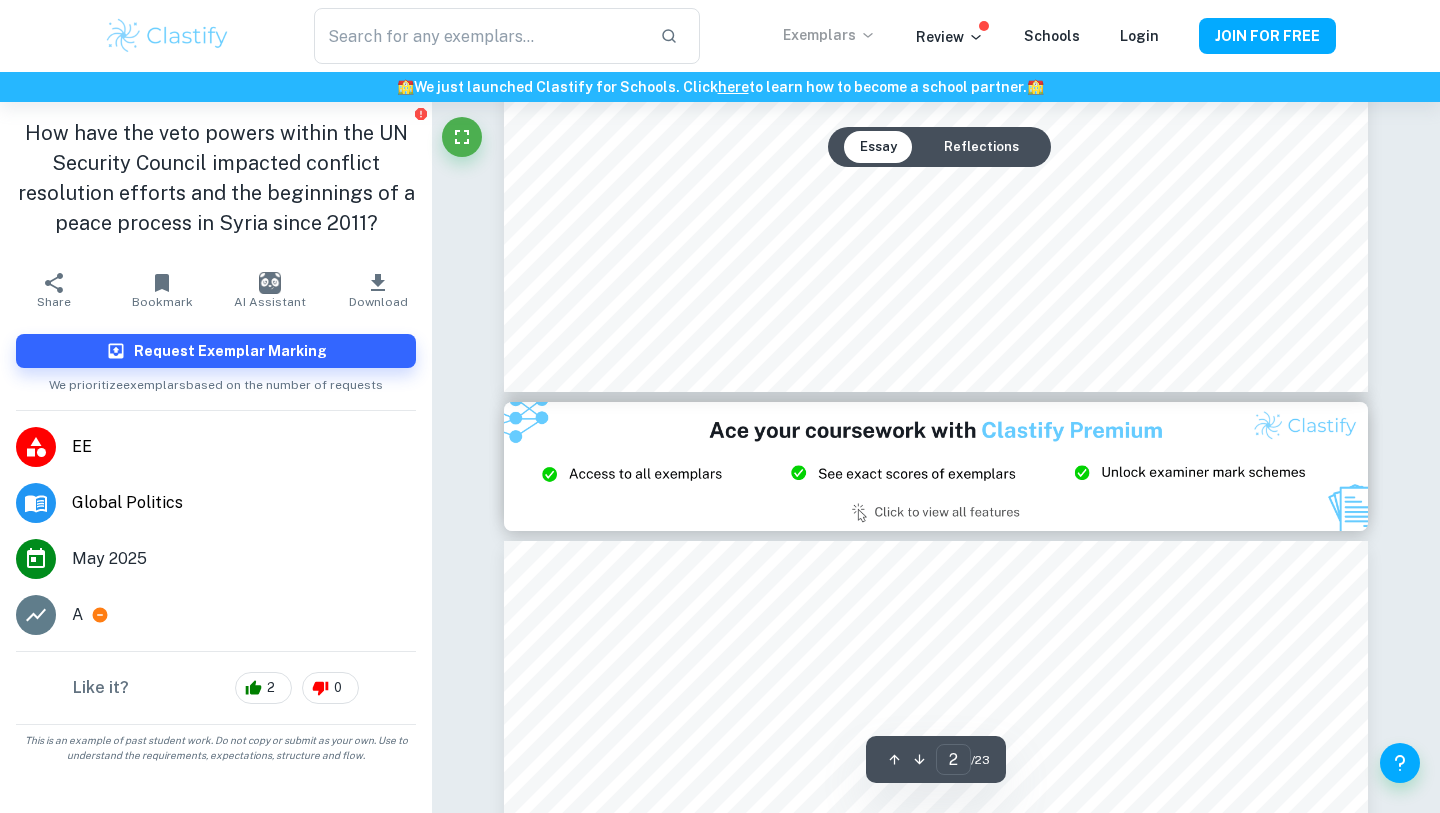 type on "3" 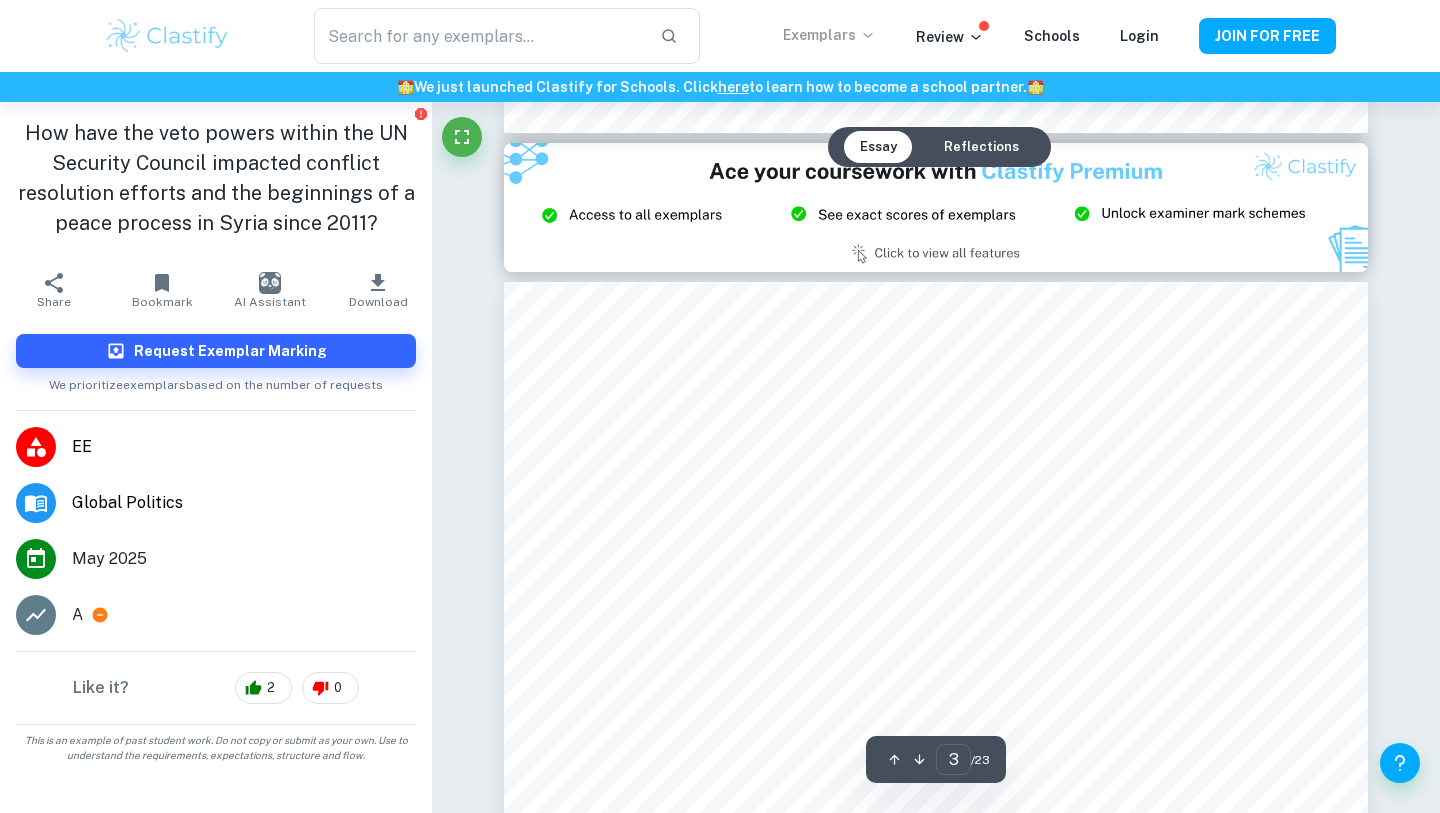 scroll, scrollTop: 2585, scrollLeft: 0, axis: vertical 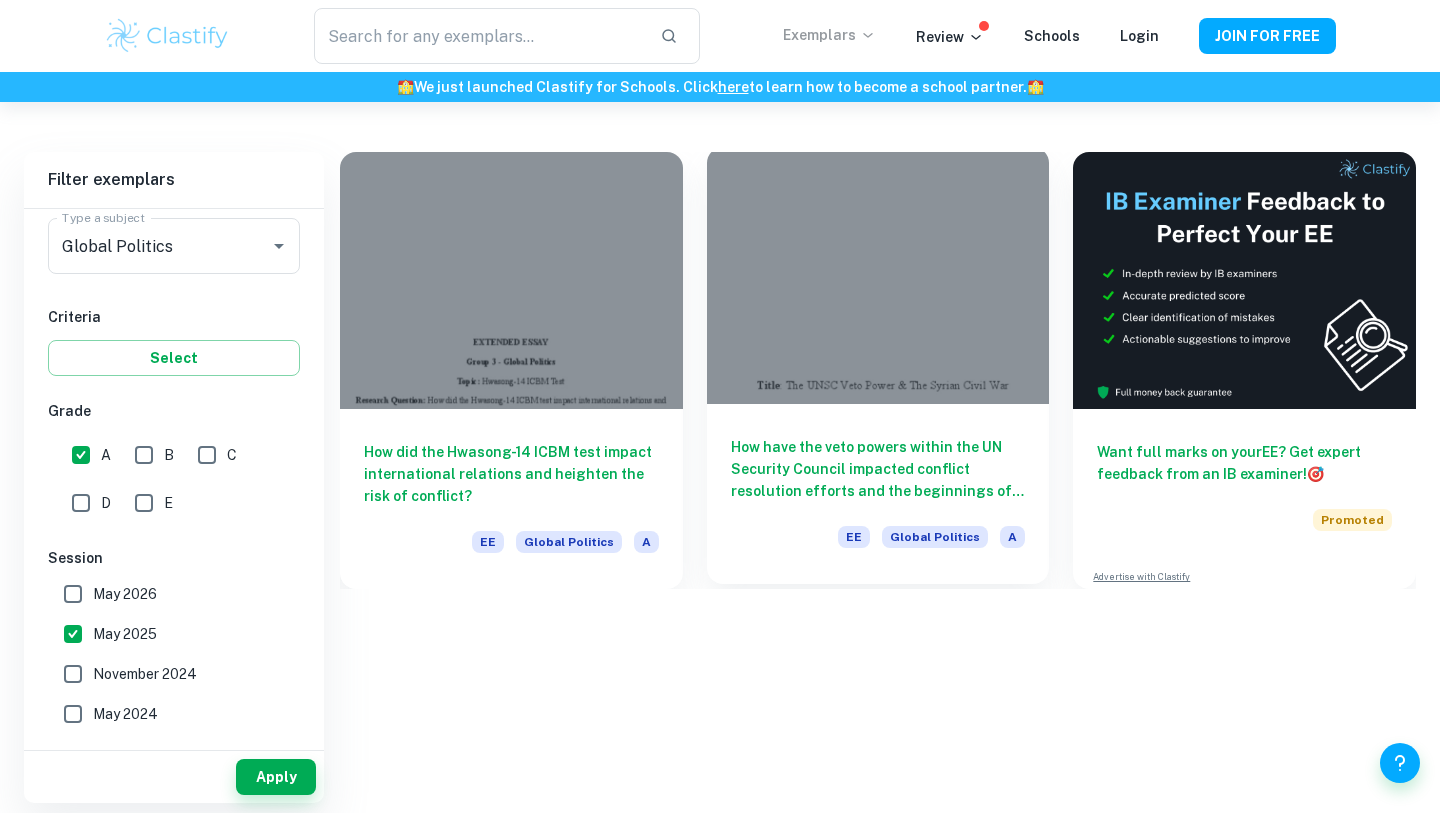 click on "How have the veto powers within the UN Security Council impacted conflict resolution efforts and the beginnings of a peace process in Syria since 2011?" at bounding box center [878, 469] 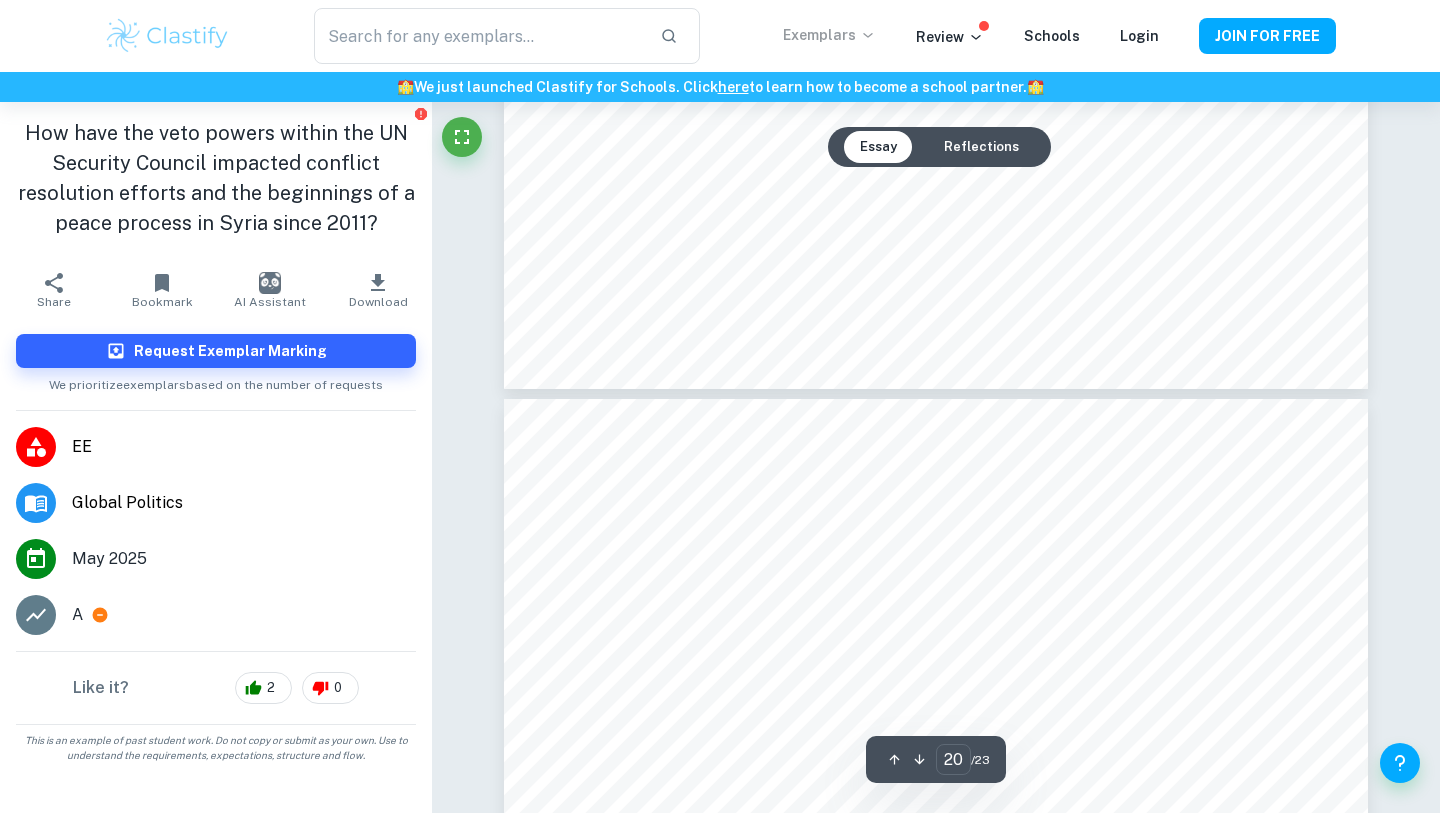 scroll, scrollTop: 23685, scrollLeft: 0, axis: vertical 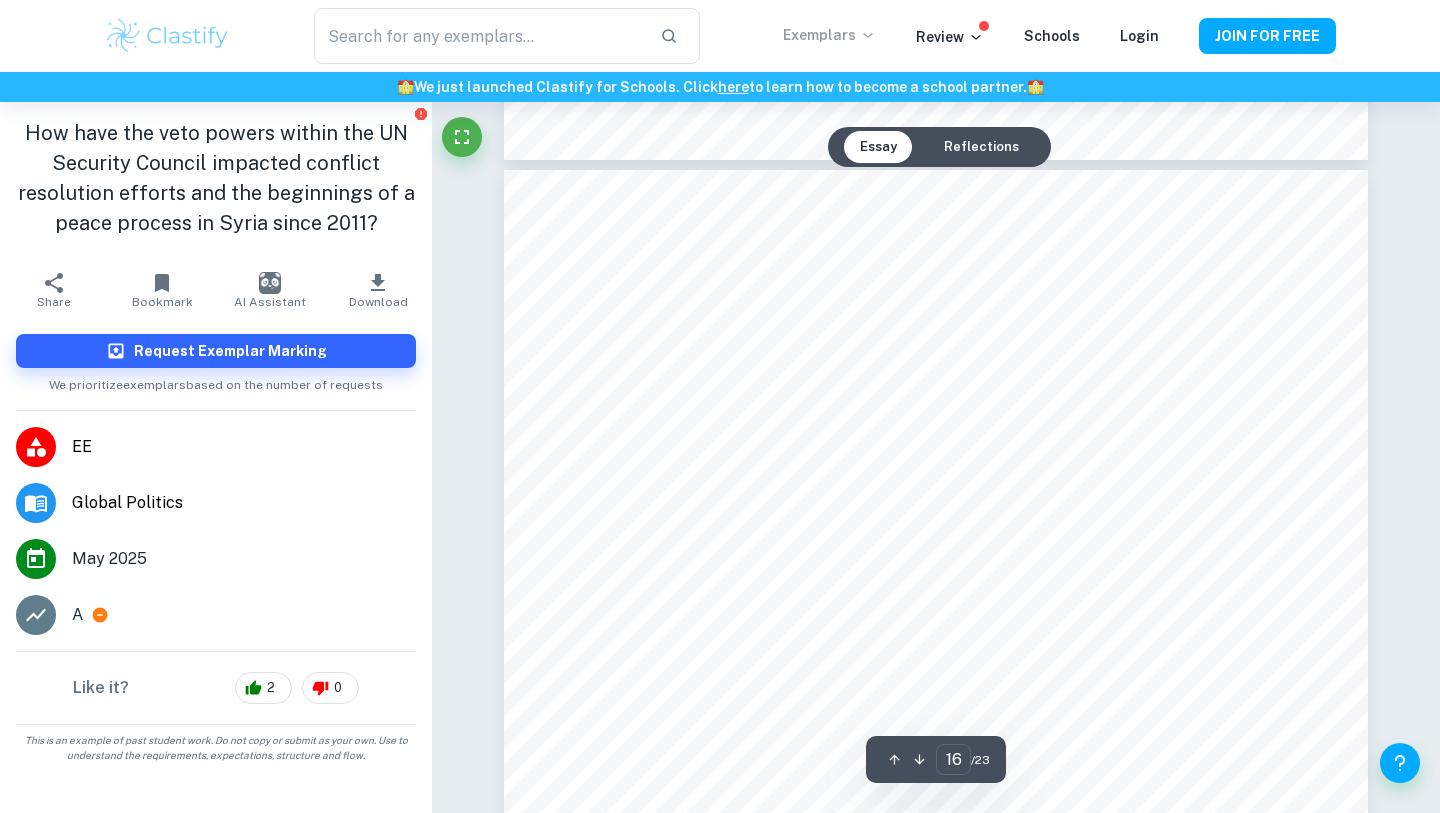 type on "15" 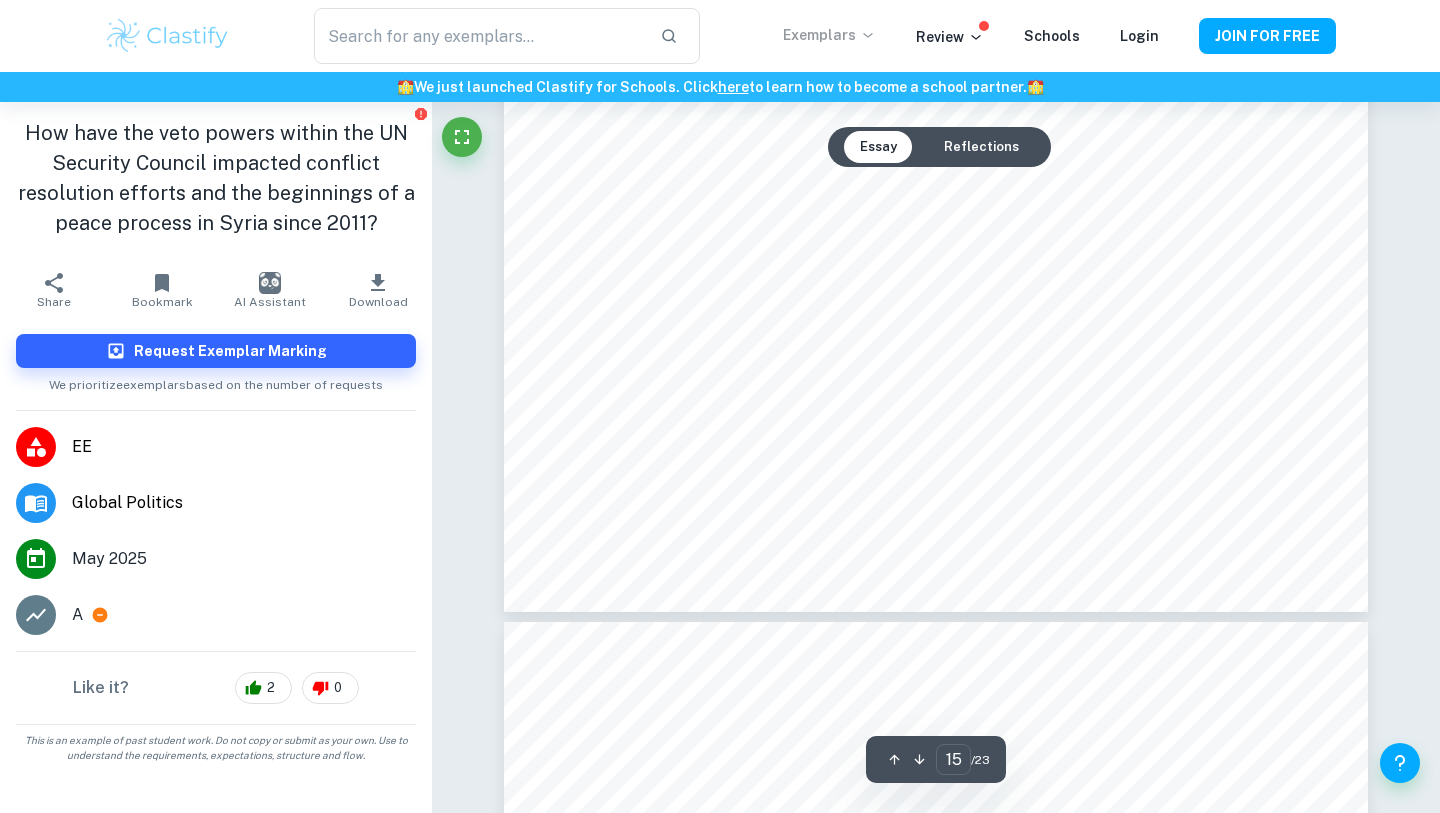 scroll, scrollTop: 18198, scrollLeft: 0, axis: vertical 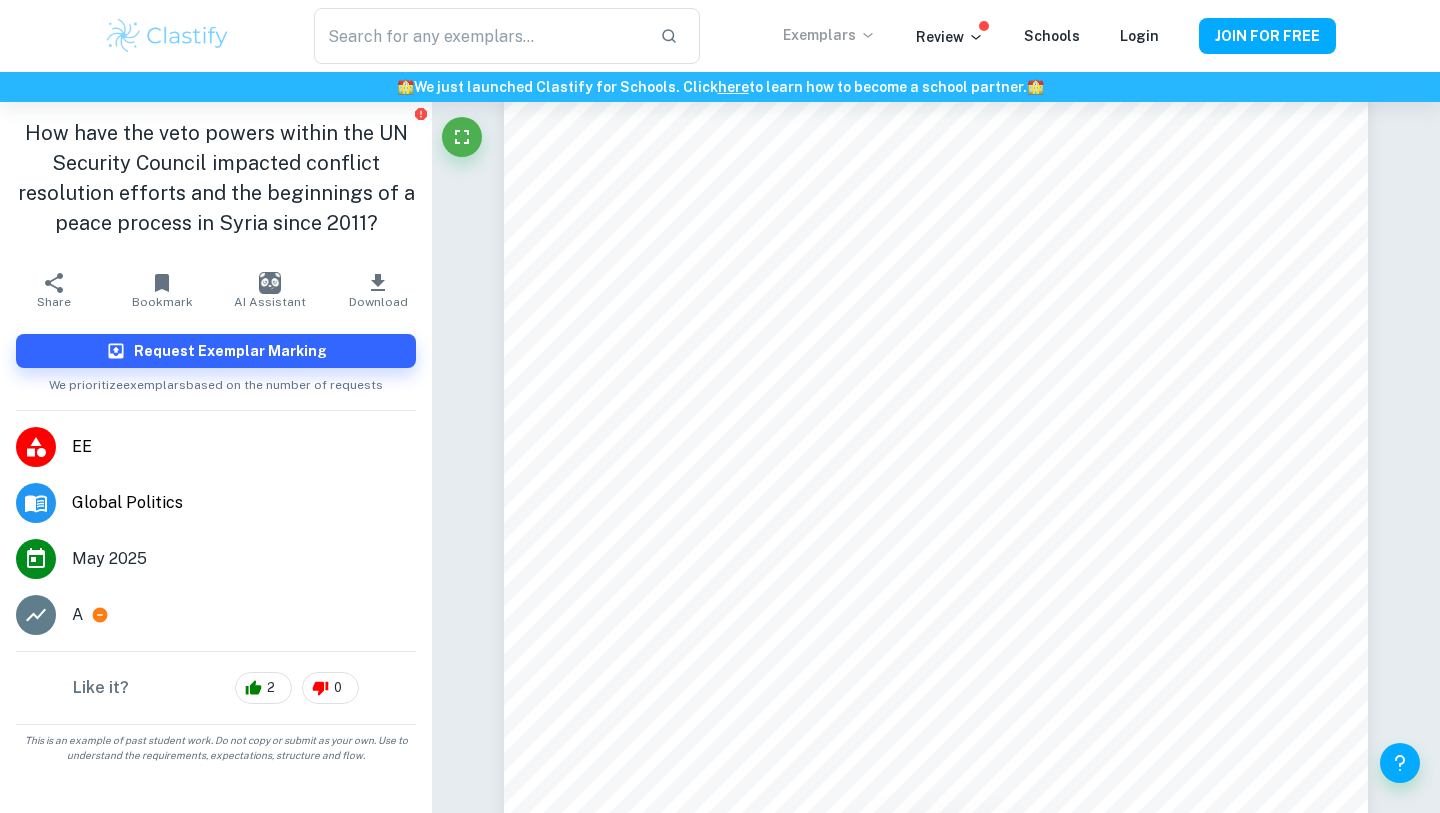 click on "Exemplars" at bounding box center [829, 35] 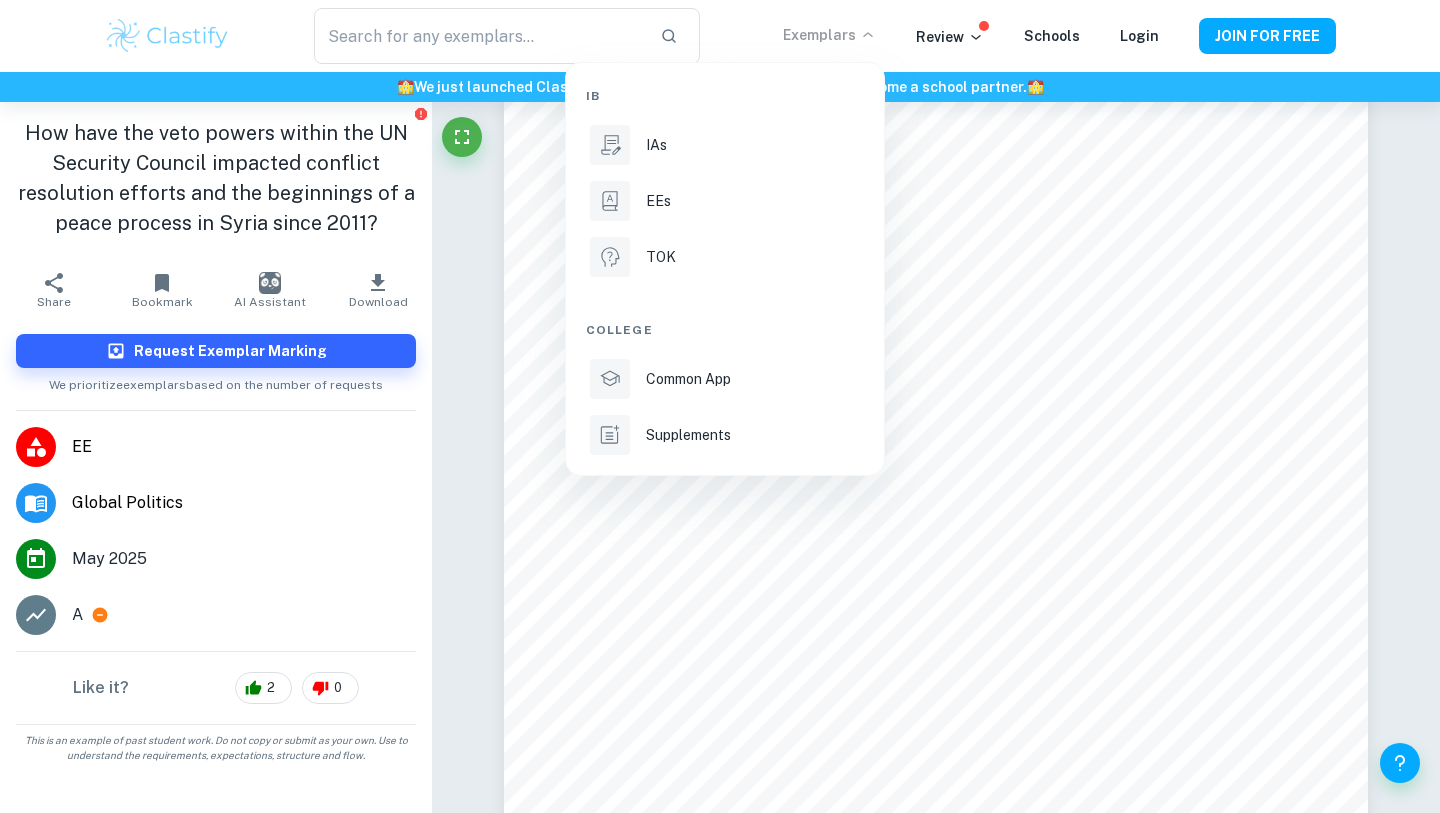 click at bounding box center (720, 406) 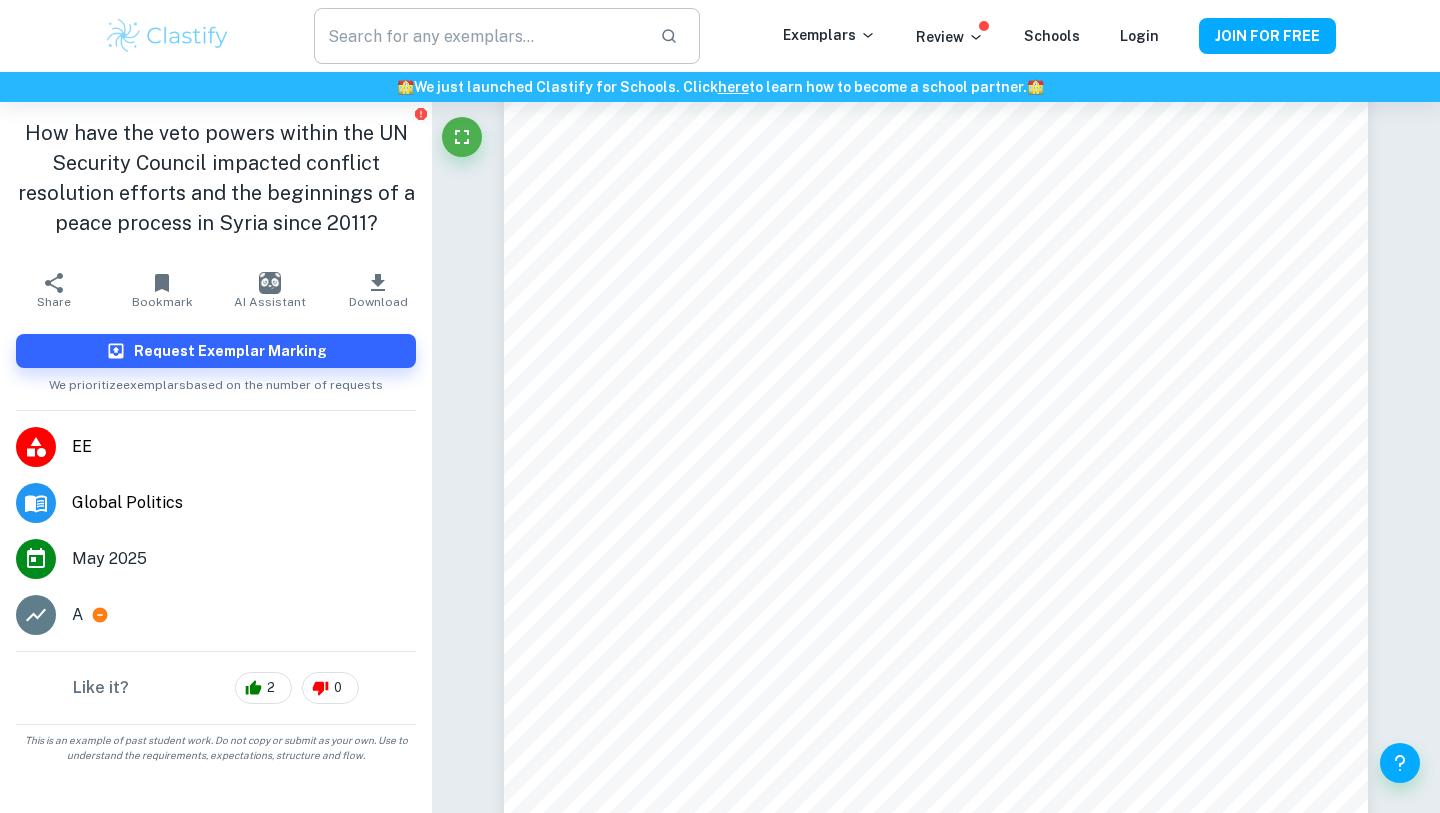 click at bounding box center [479, 36] 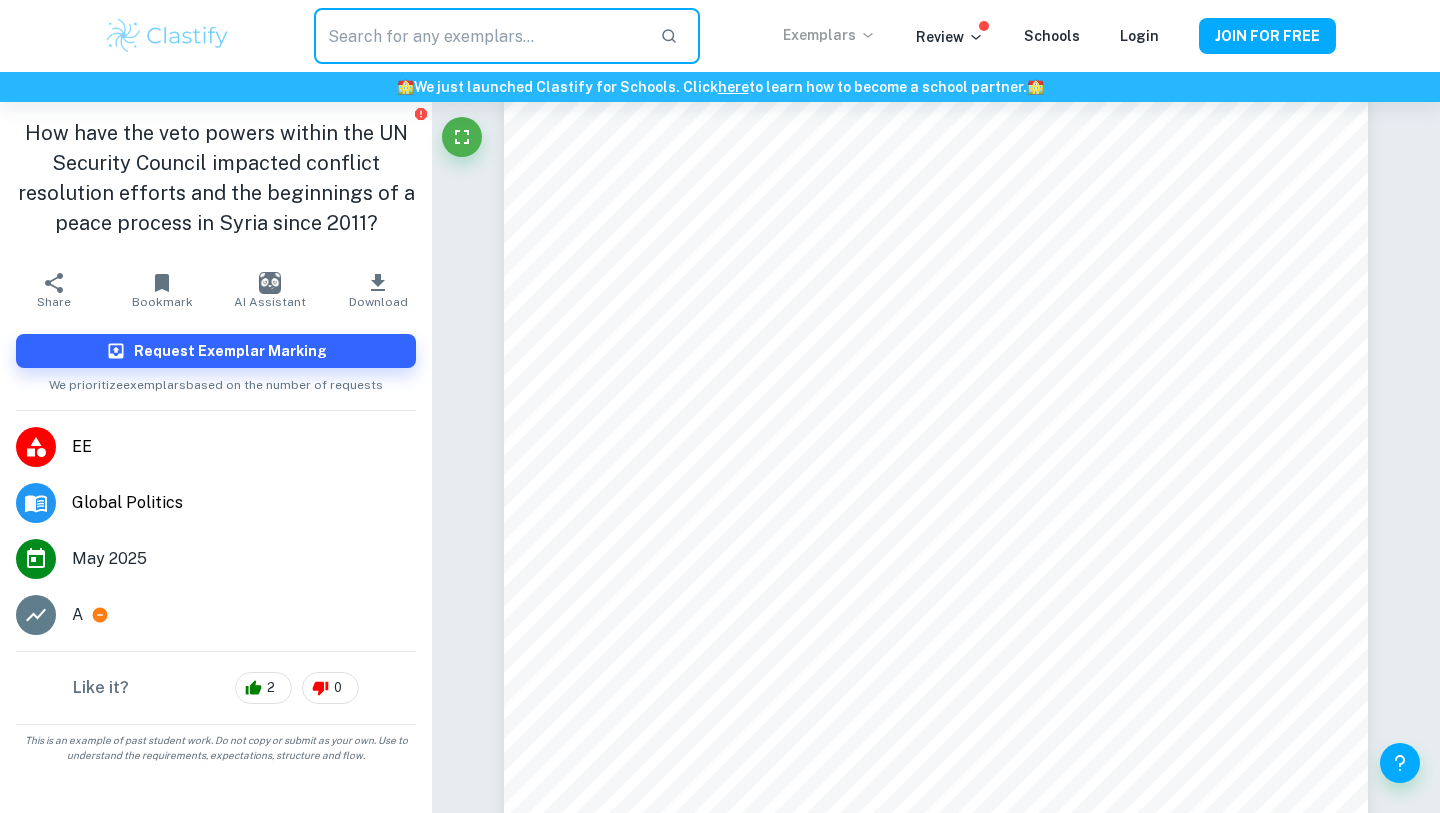 click on "Exemplars" at bounding box center (829, 35) 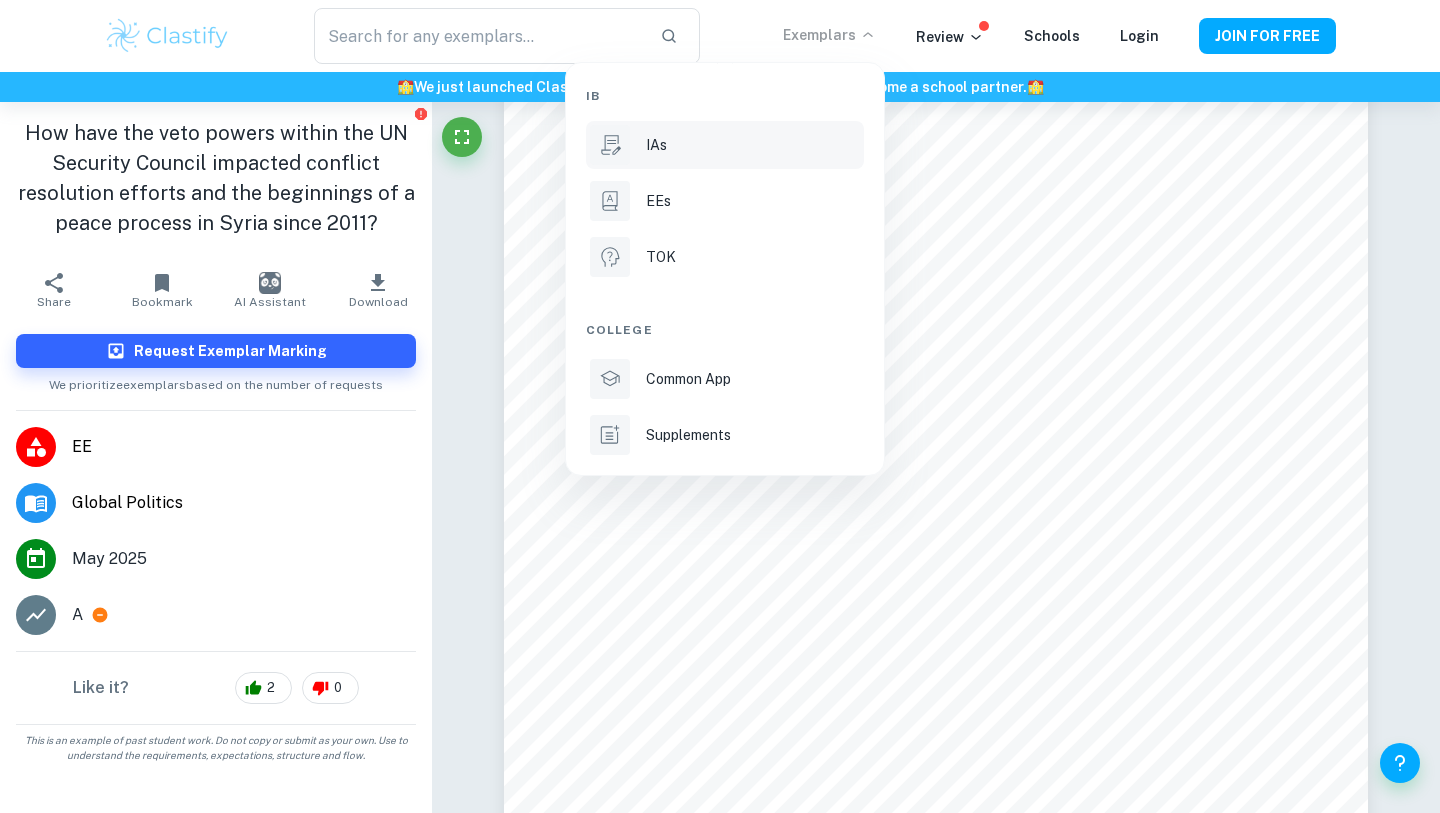 click on "IAs" at bounding box center [753, 145] 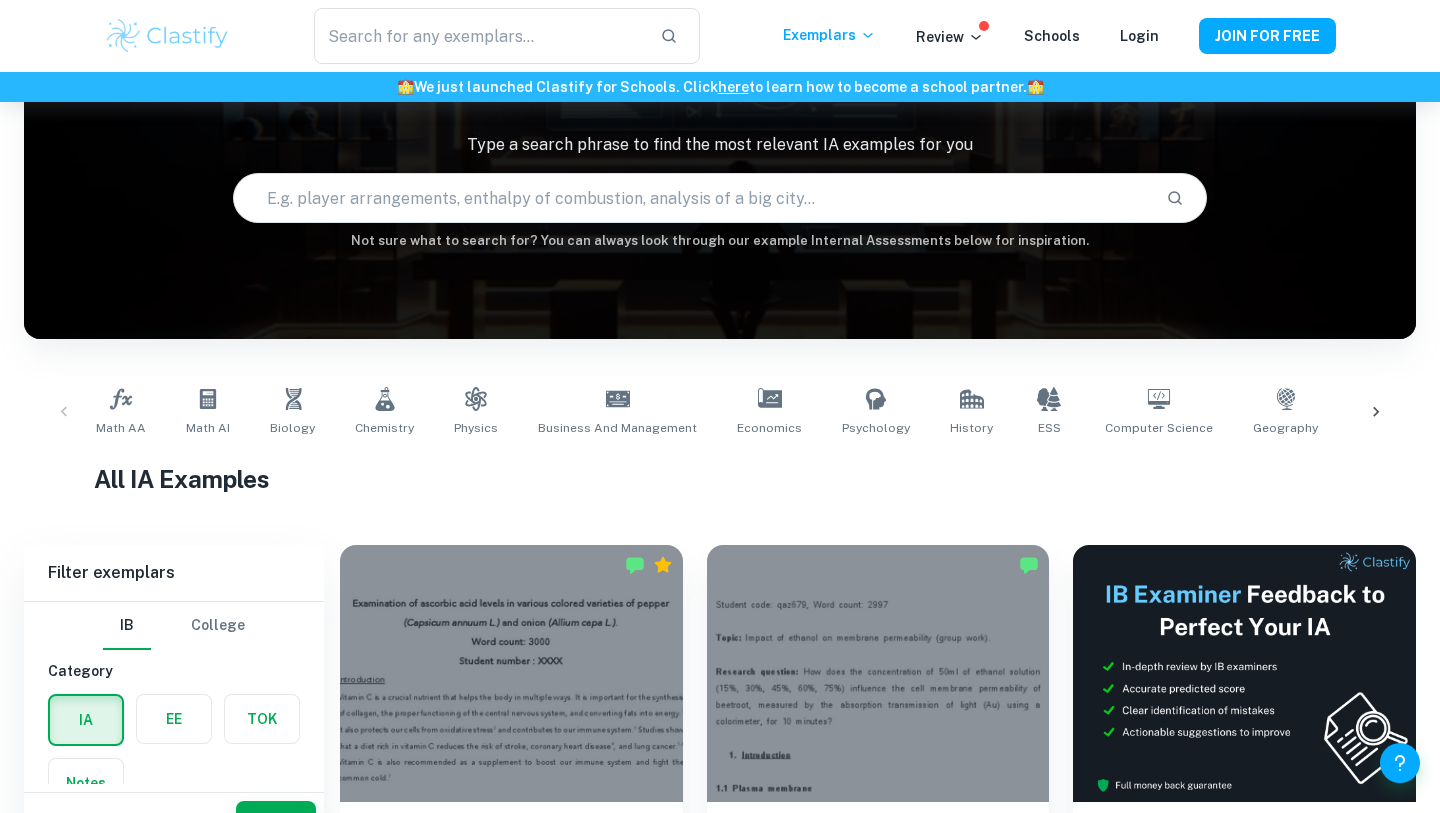 scroll, scrollTop: 140, scrollLeft: 0, axis: vertical 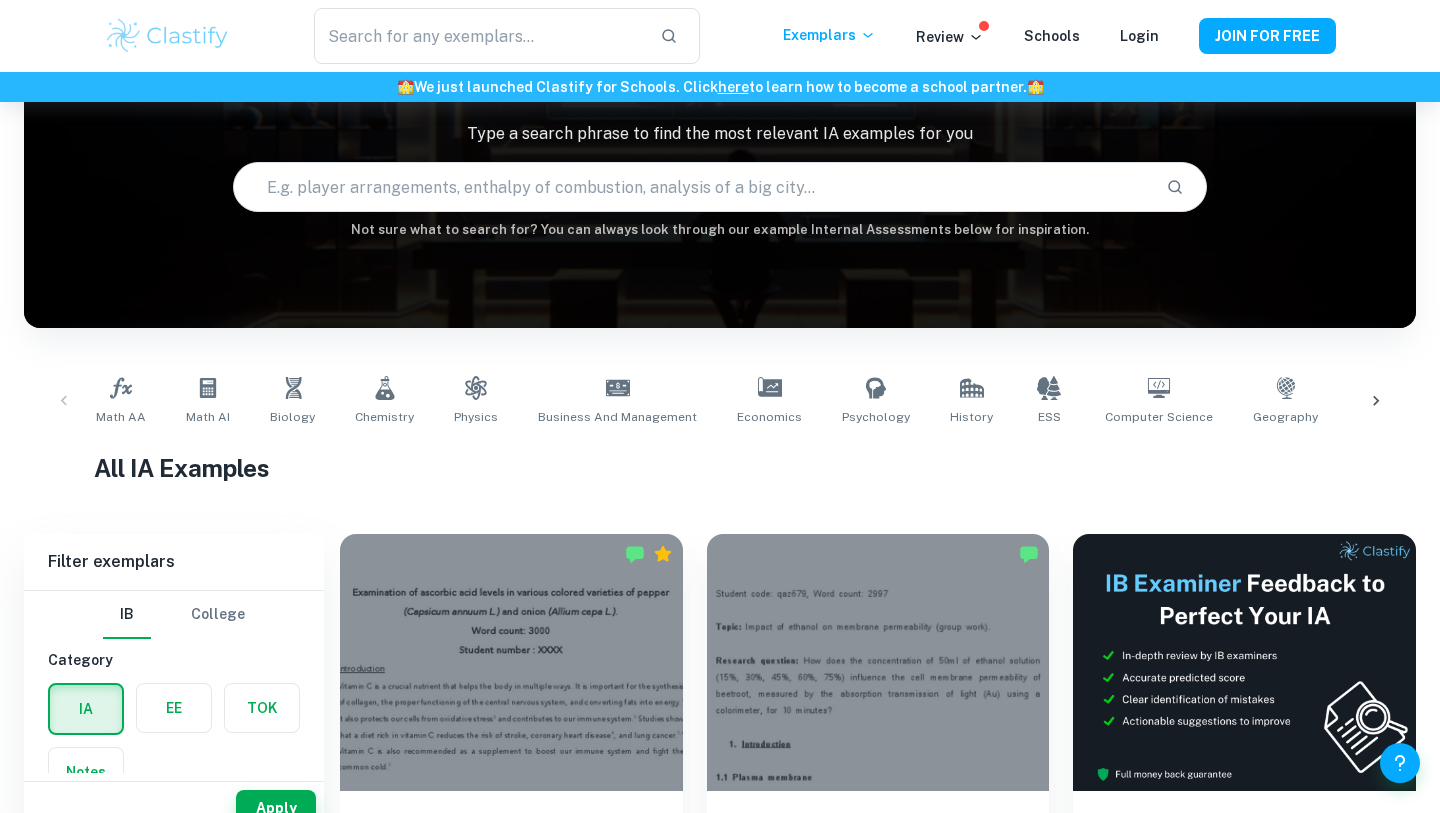 click on "IB IA examples for all subjects Type a search phrase to find the most relevant IA examples for you ​ Not sure what to search for? You can always look through our example Internal Assessments below for inspiration." at bounding box center [720, 137] 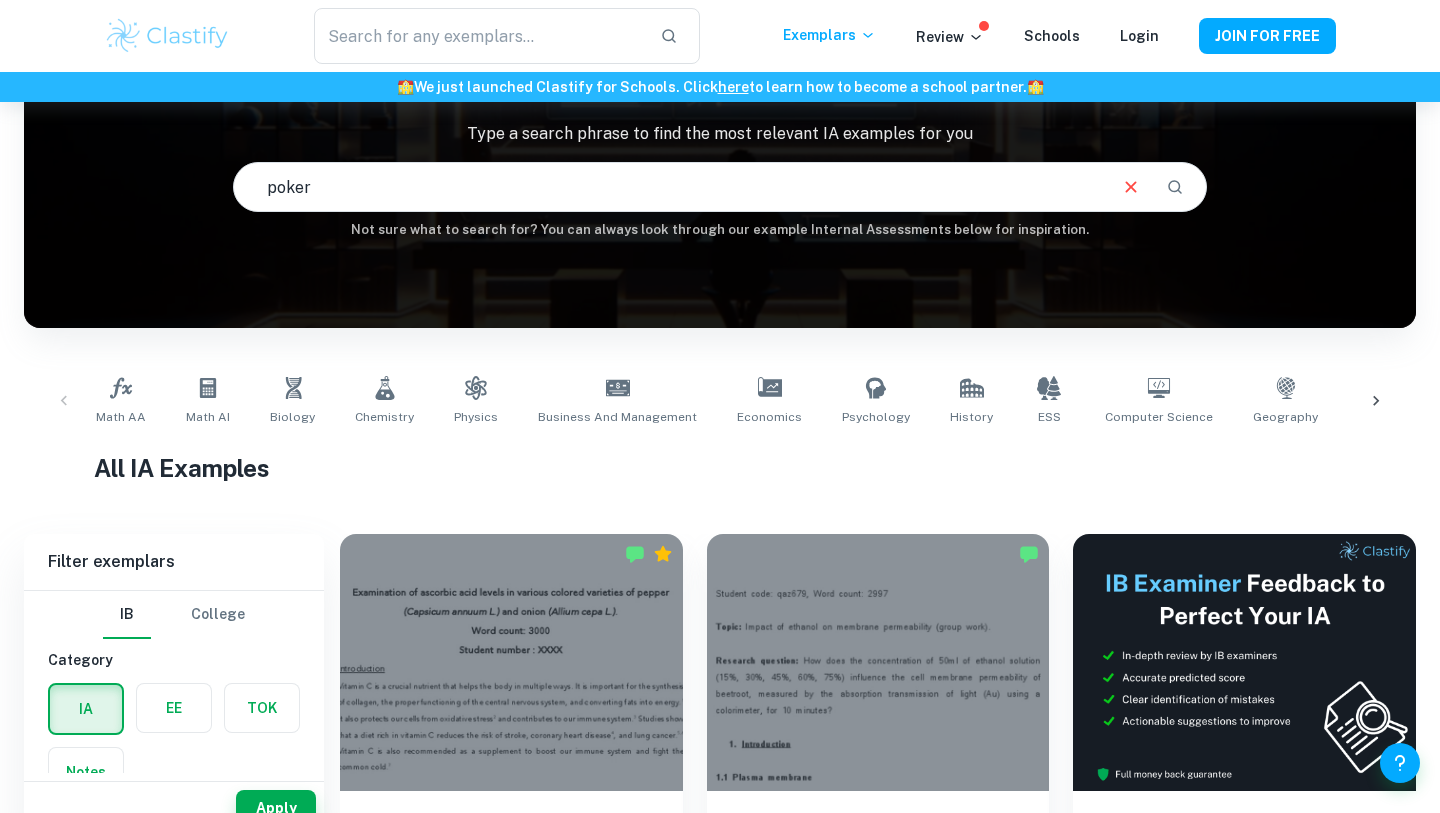 type on "poker" 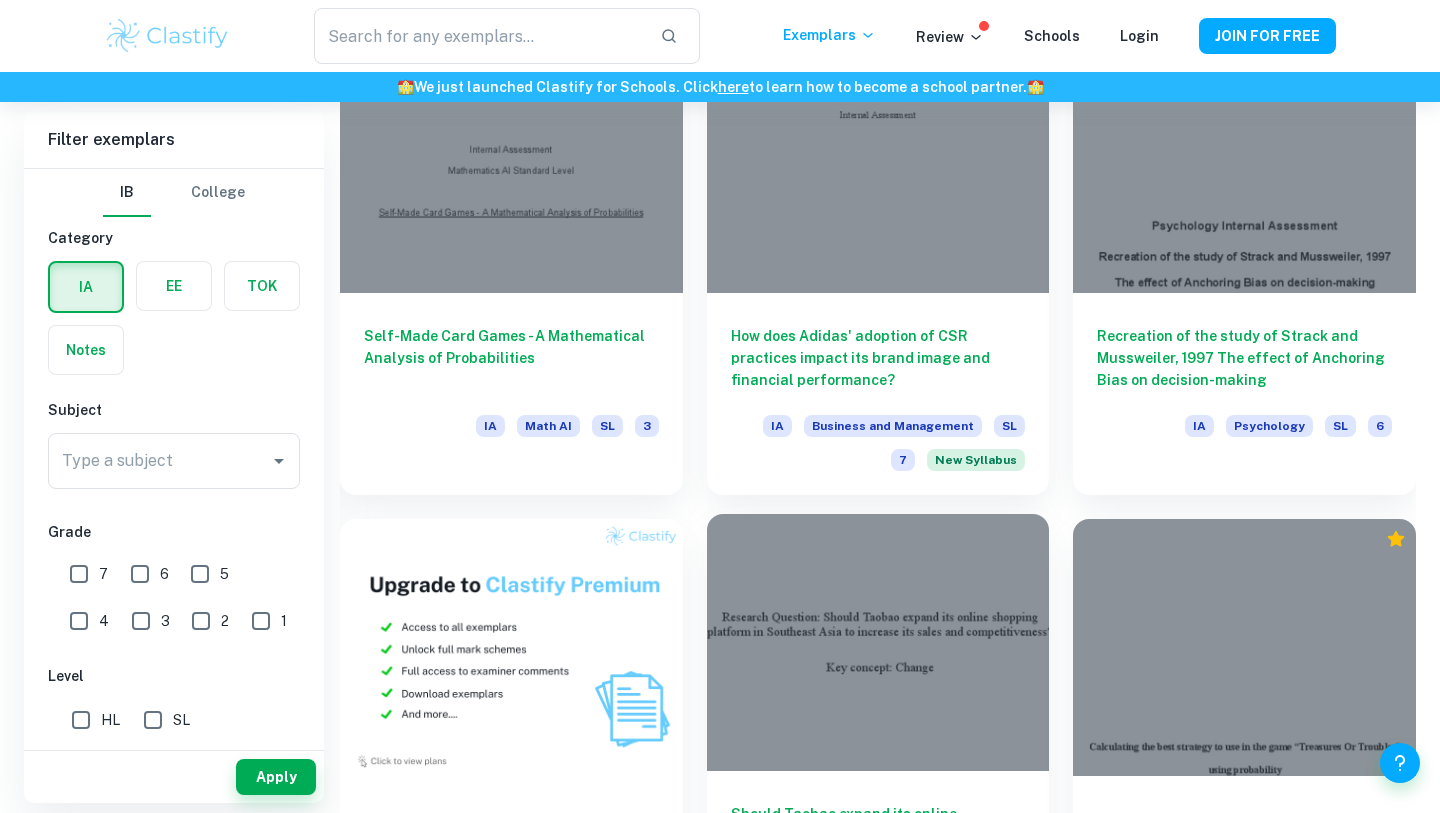 scroll, scrollTop: 1123, scrollLeft: 0, axis: vertical 